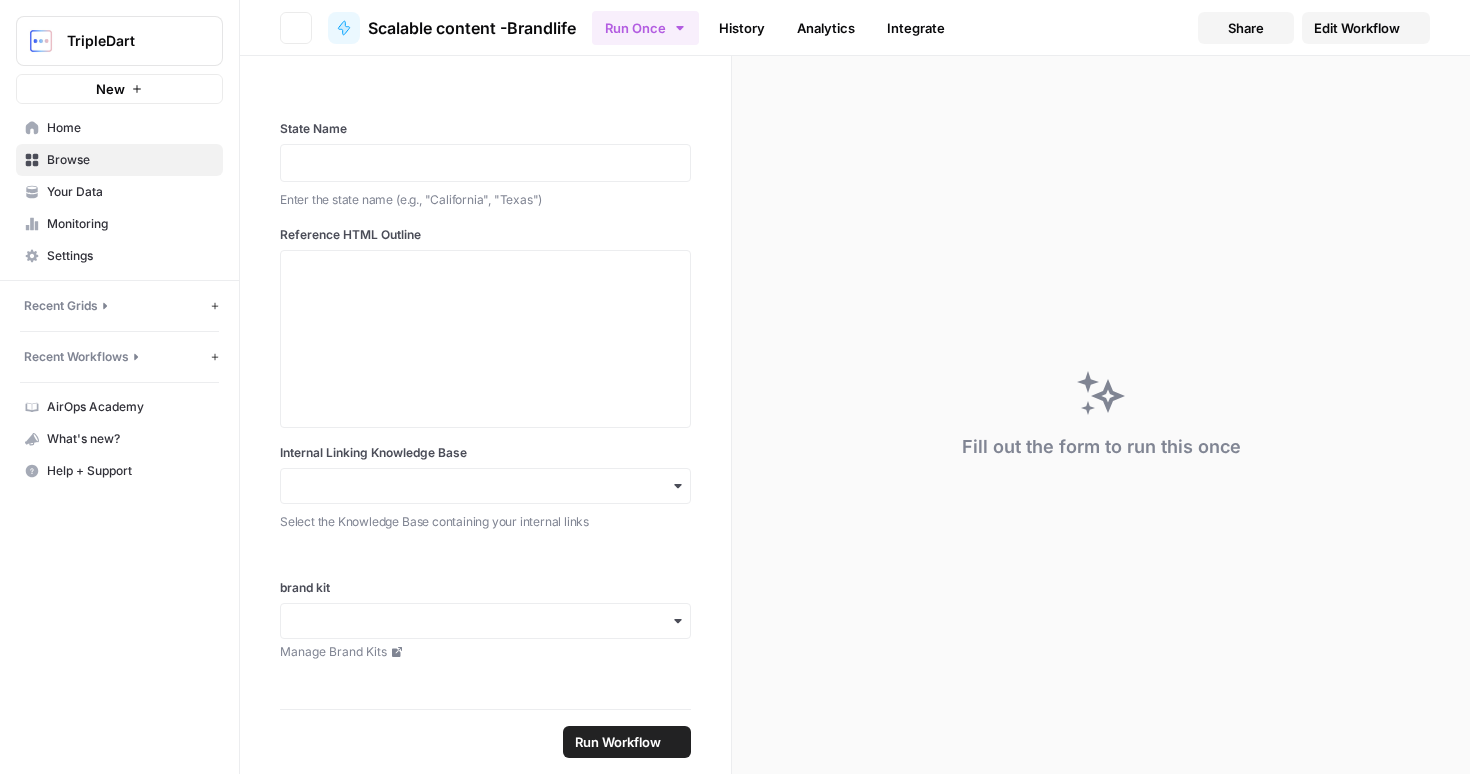 scroll, scrollTop: 0, scrollLeft: 0, axis: both 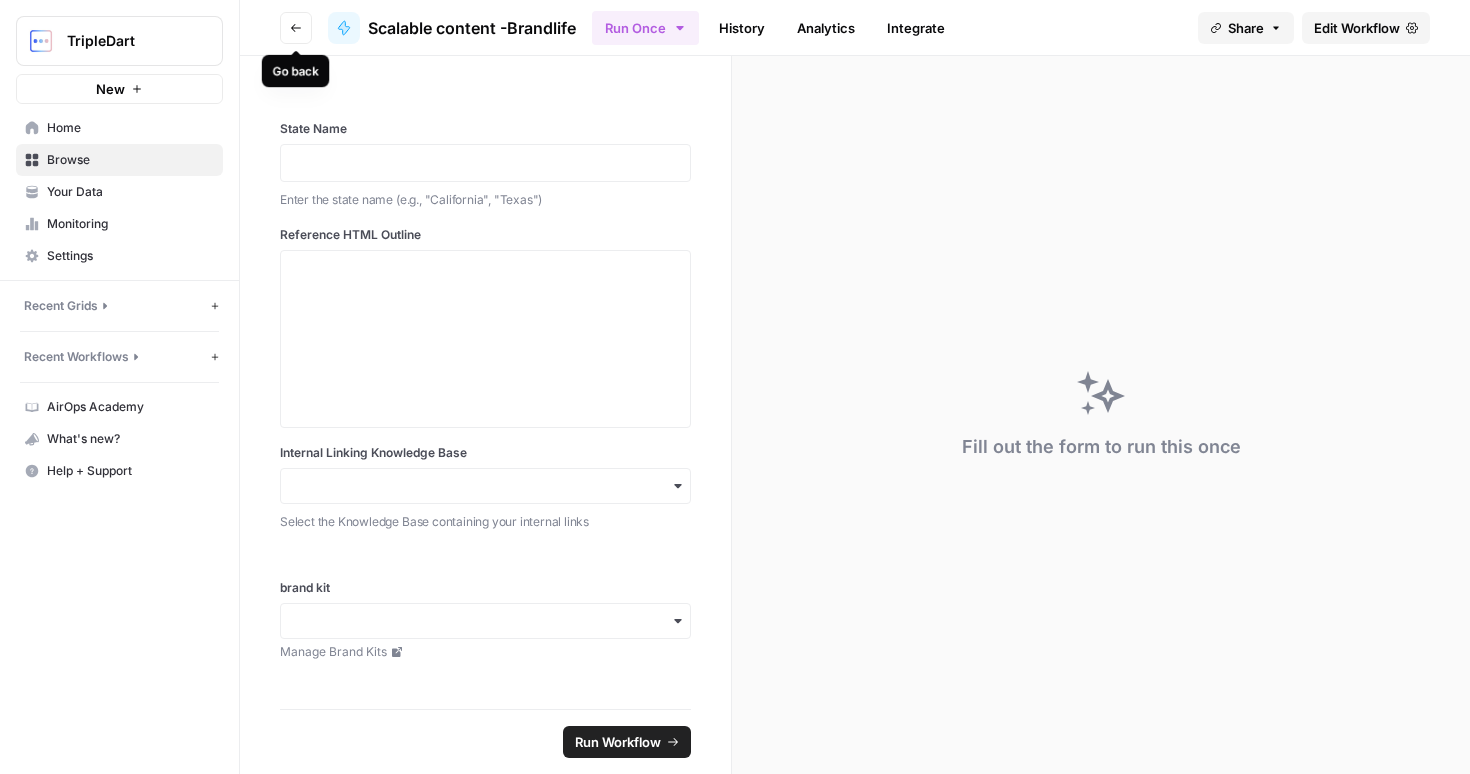 click on "Go back" at bounding box center [296, 28] 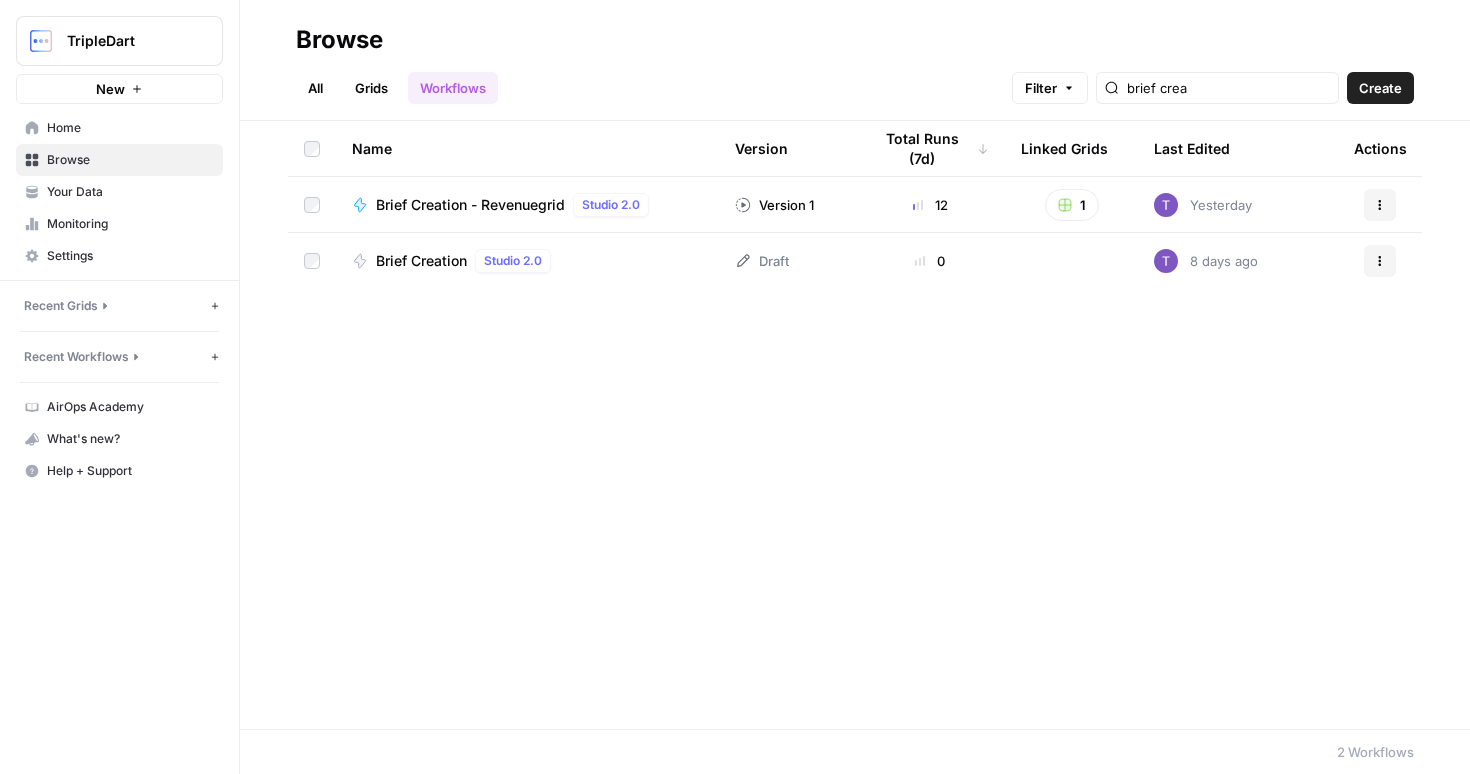 click on "Brief Creation  - Revenuegrid Studio 2.0" at bounding box center [527, 204] 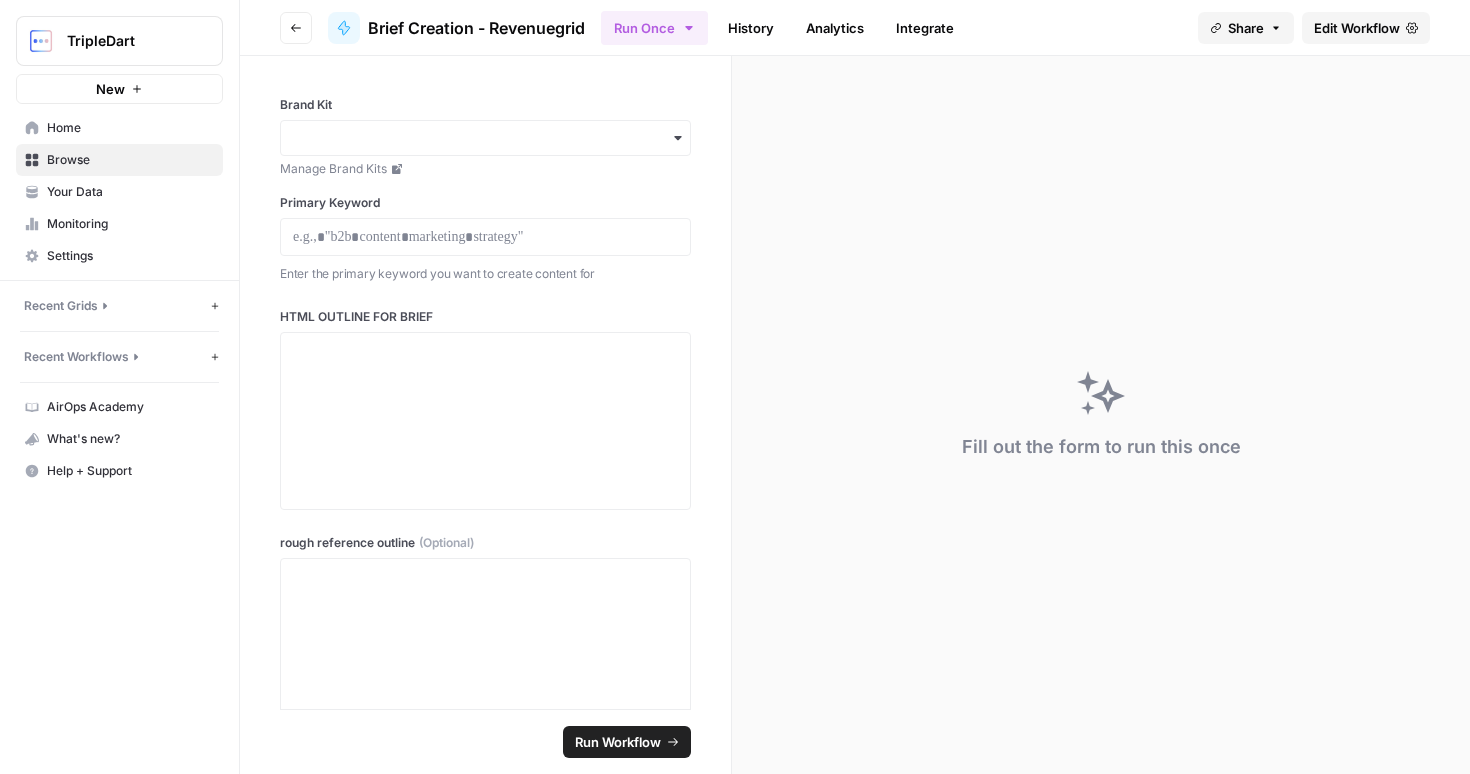 click 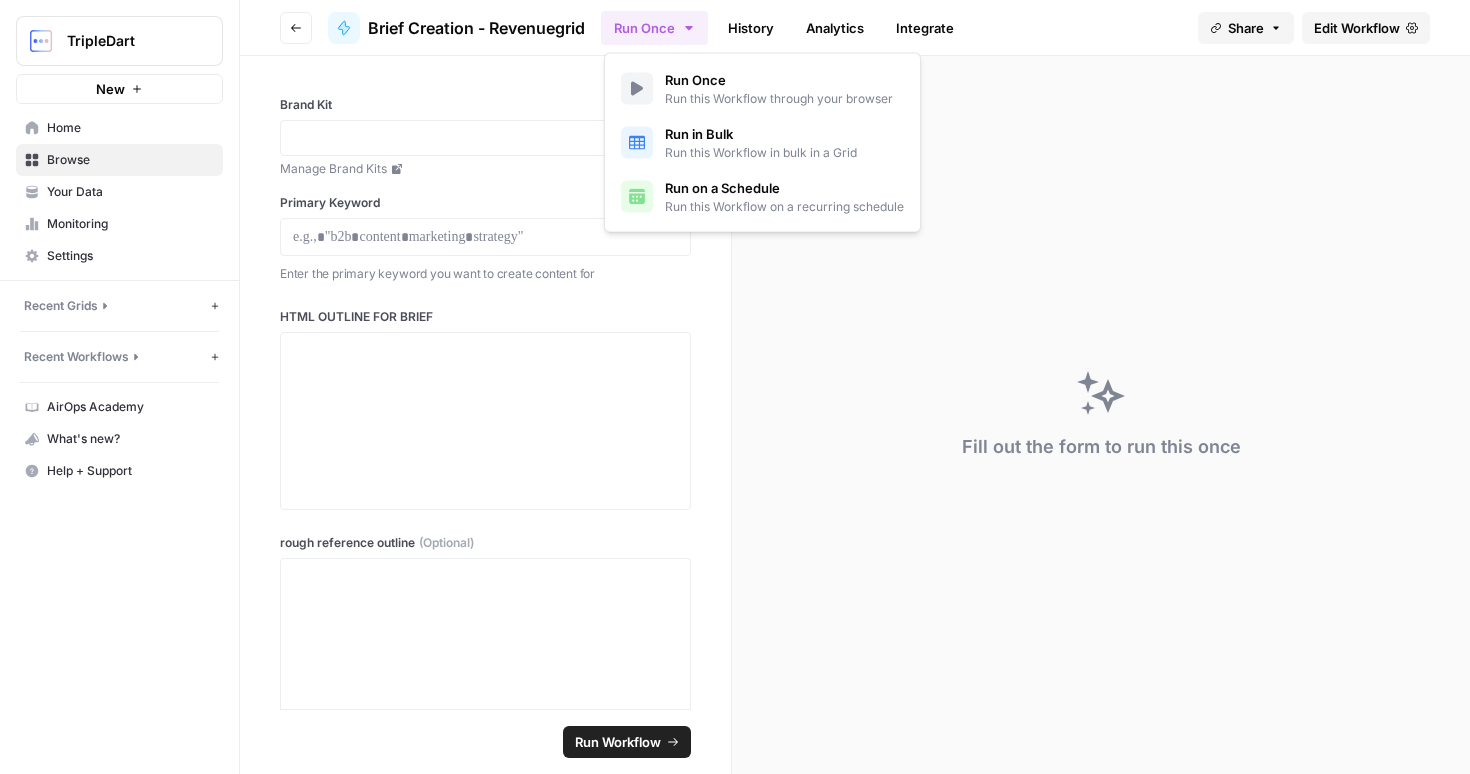 click on "Run in Bulk" at bounding box center [761, 134] 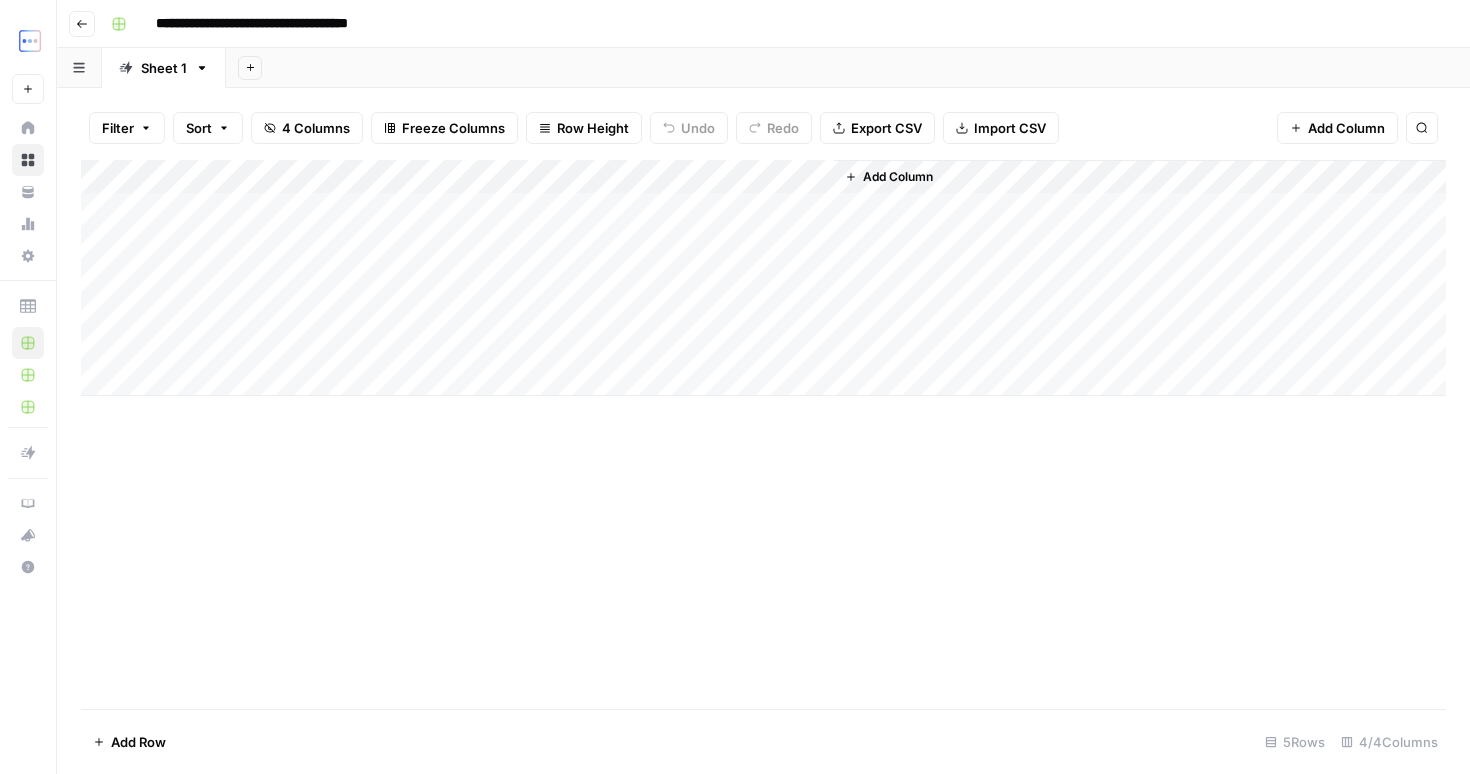 click on "Add Column" at bounding box center [763, 278] 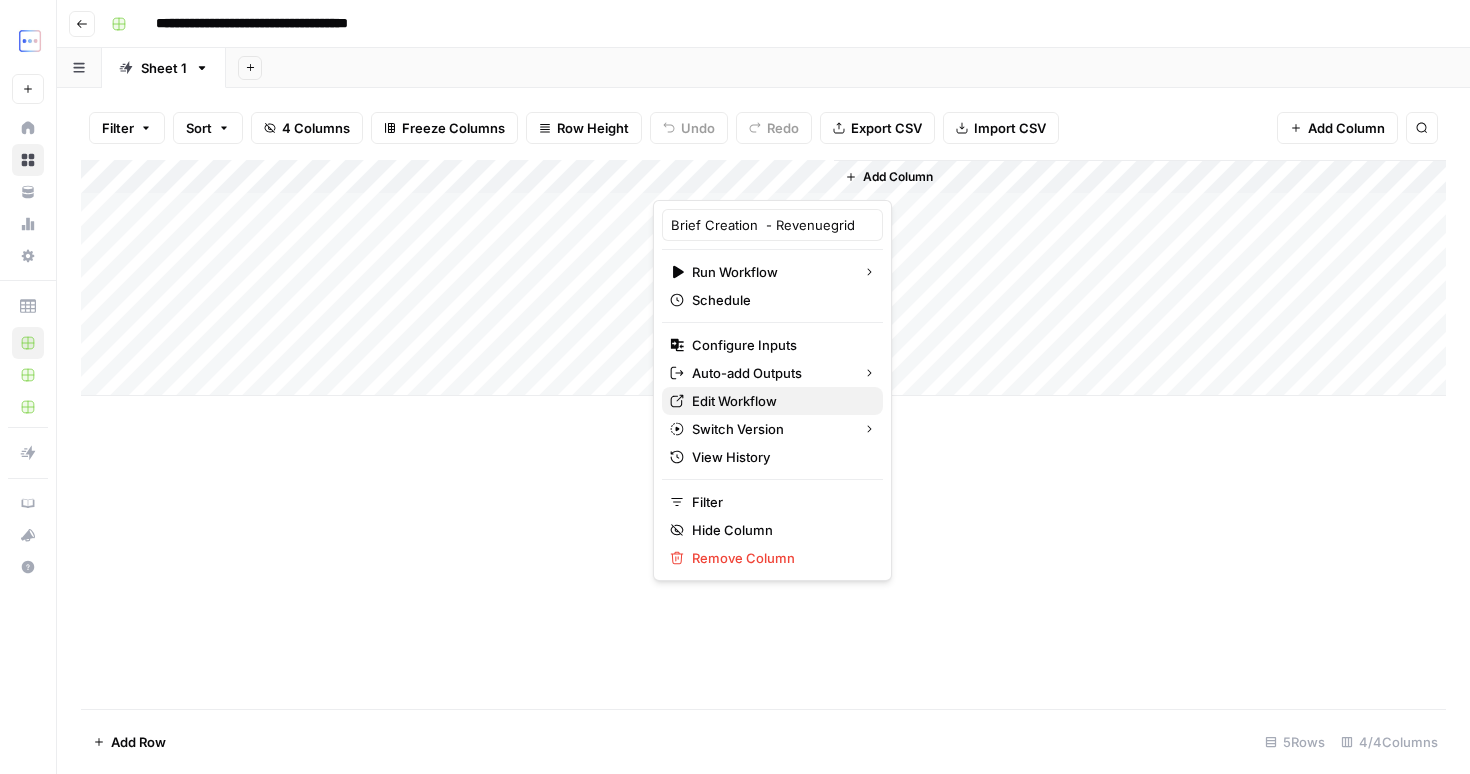 click on "Edit Workflow" at bounding box center (772, 401) 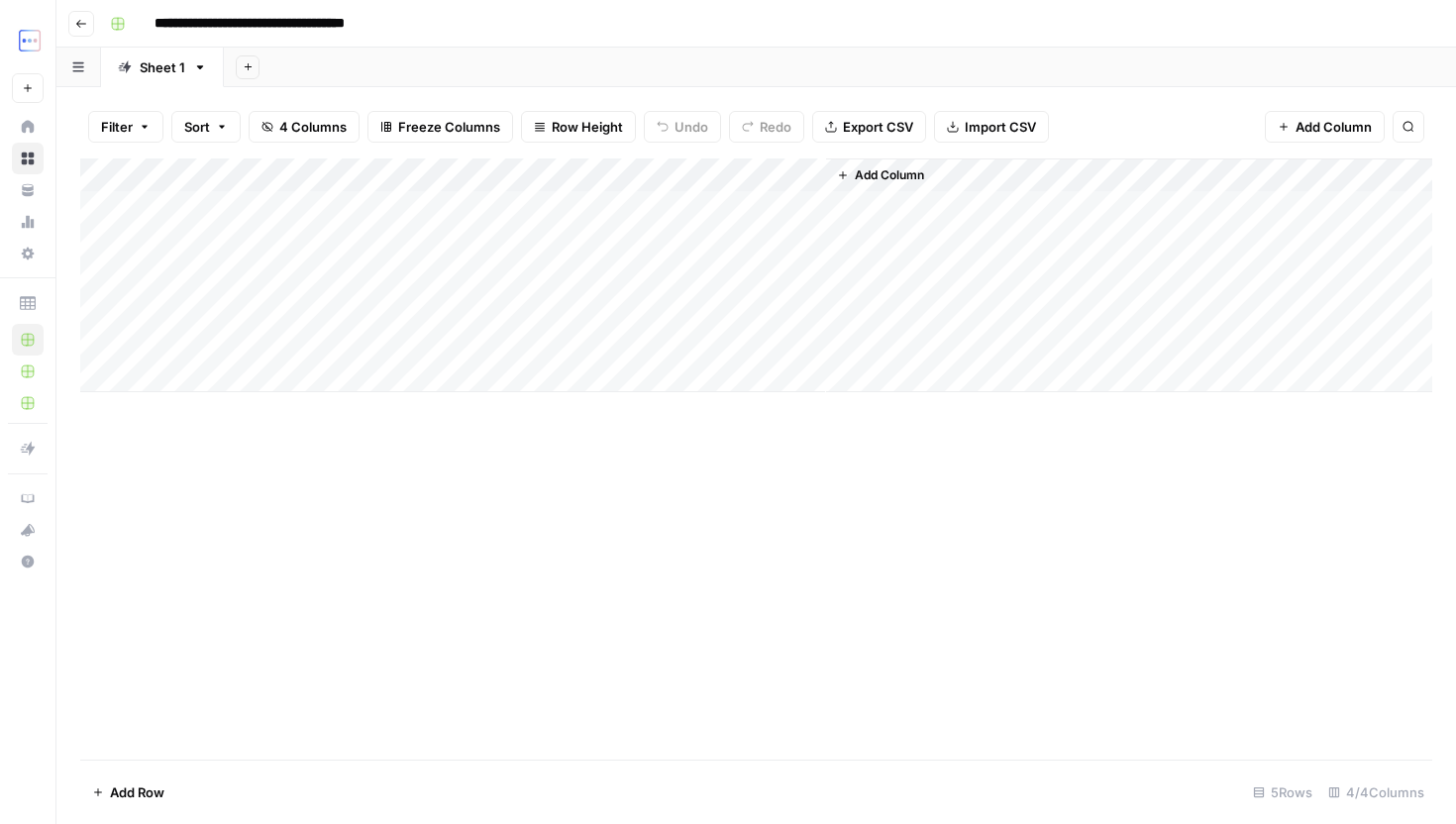 click on "Add Column" at bounding box center [756, 275] 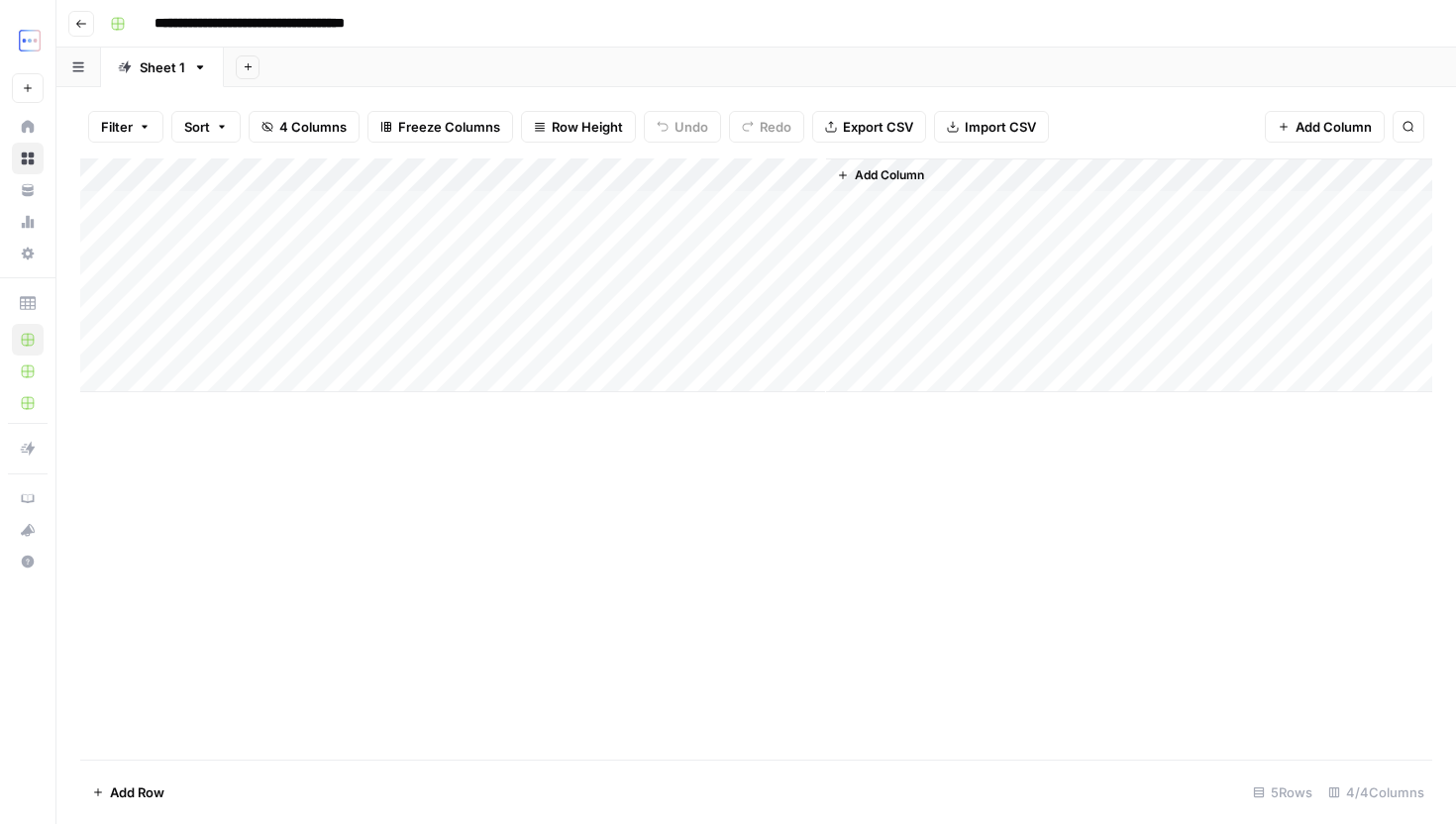 click on "Add Column" at bounding box center (756, 275) 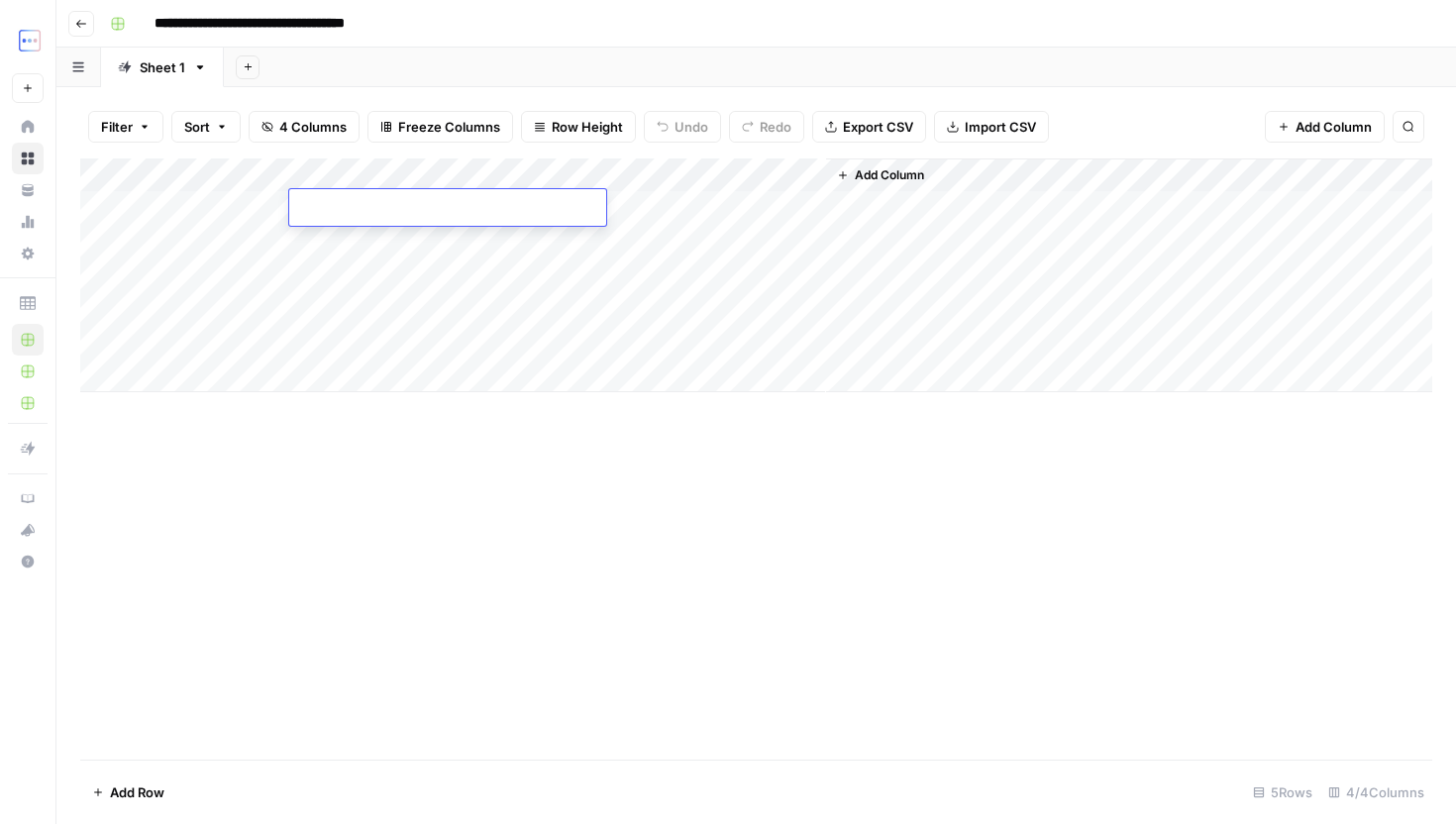type on "**********" 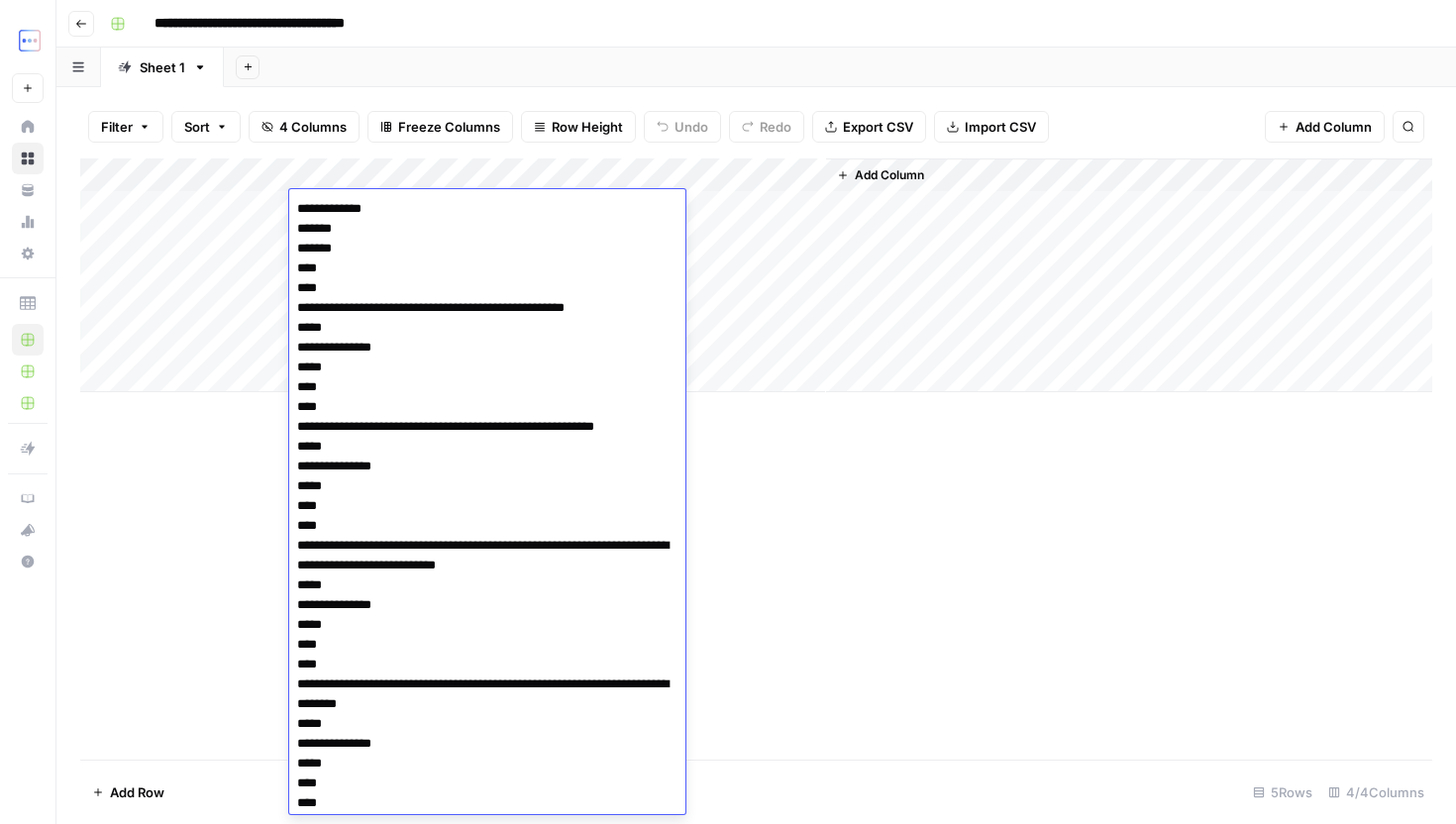 scroll, scrollTop: 2591, scrollLeft: 0, axis: vertical 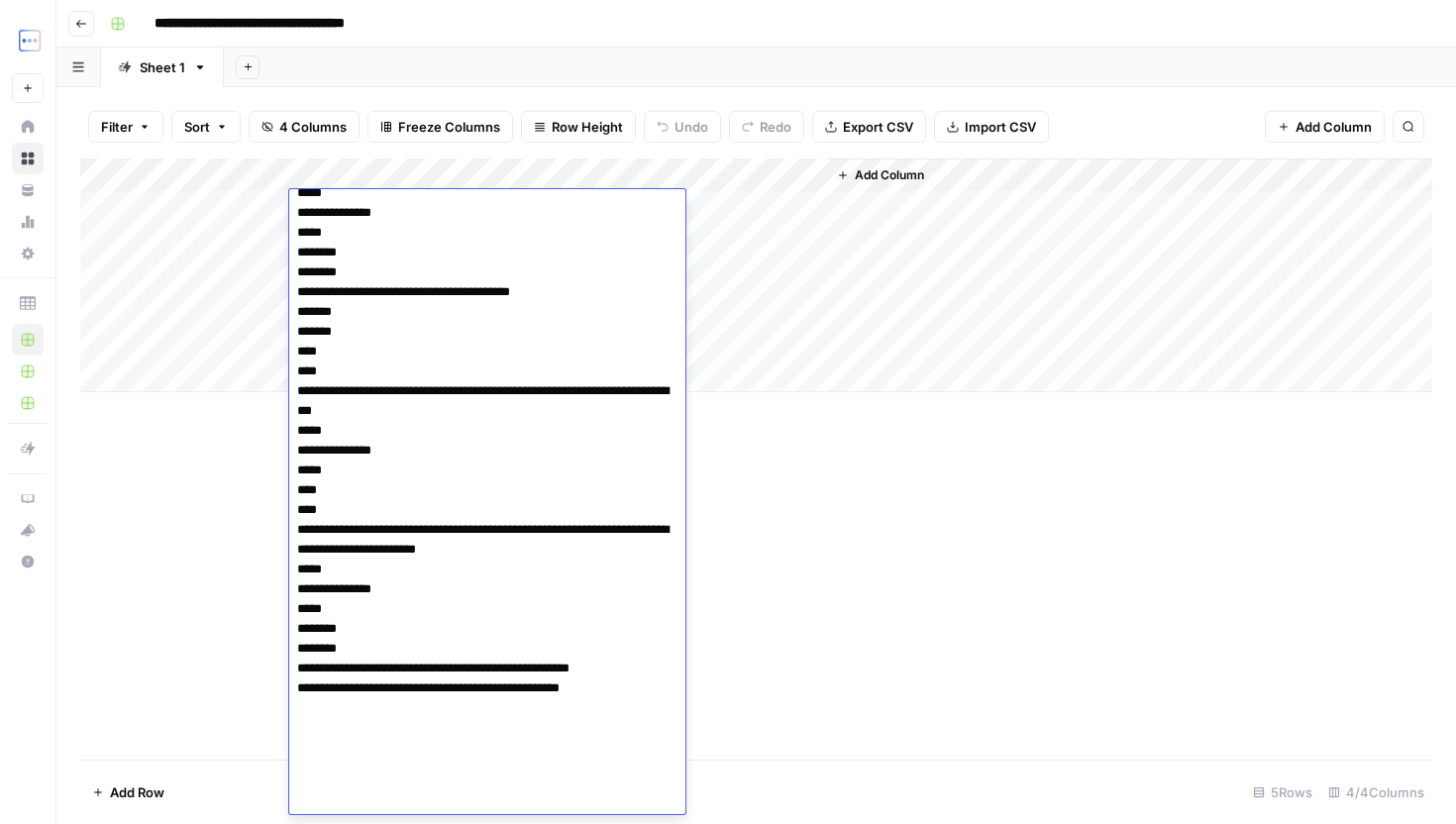 click on "Add Column" at bounding box center (756, 459) 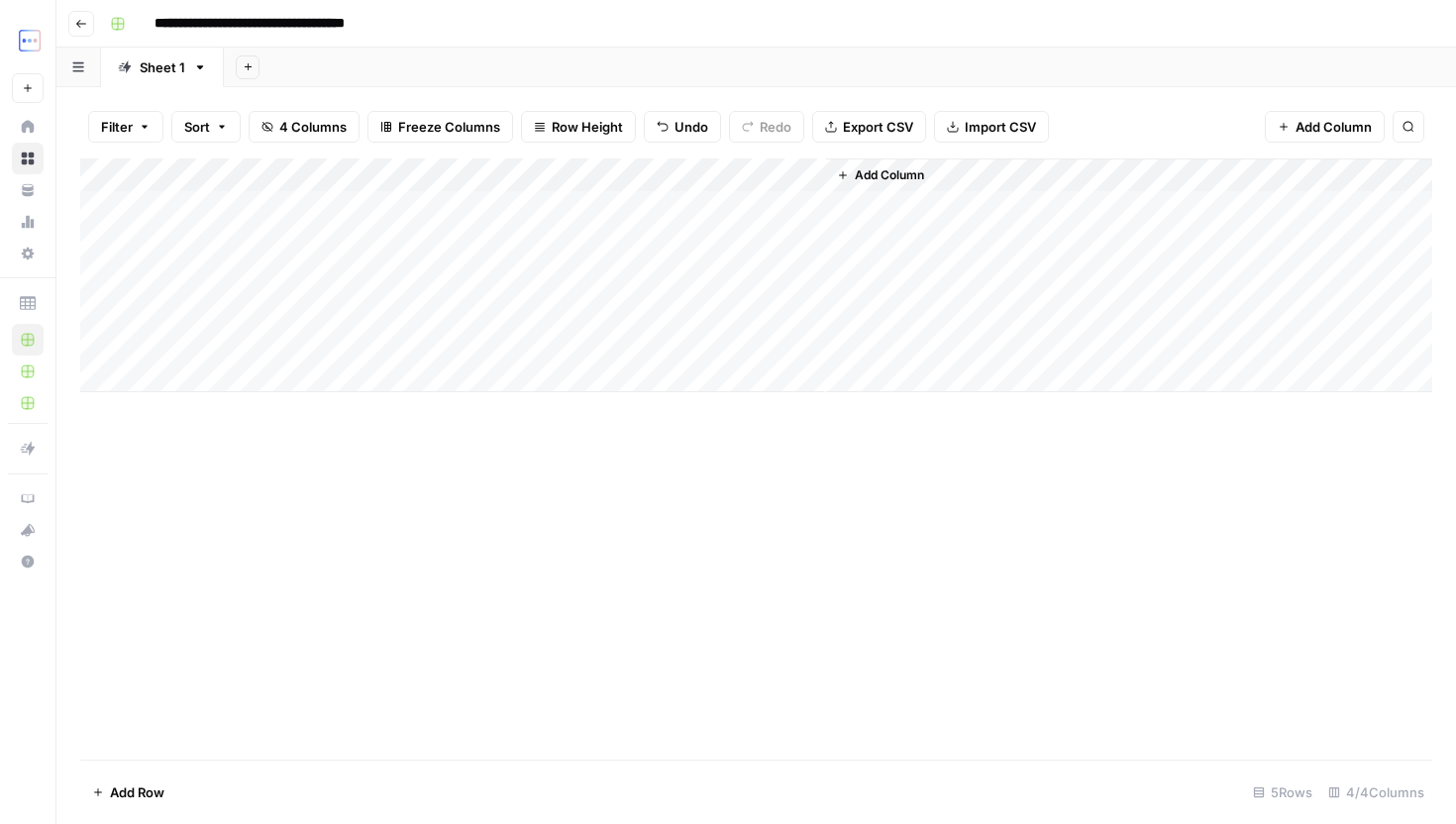 click on "Add Column" at bounding box center [756, 275] 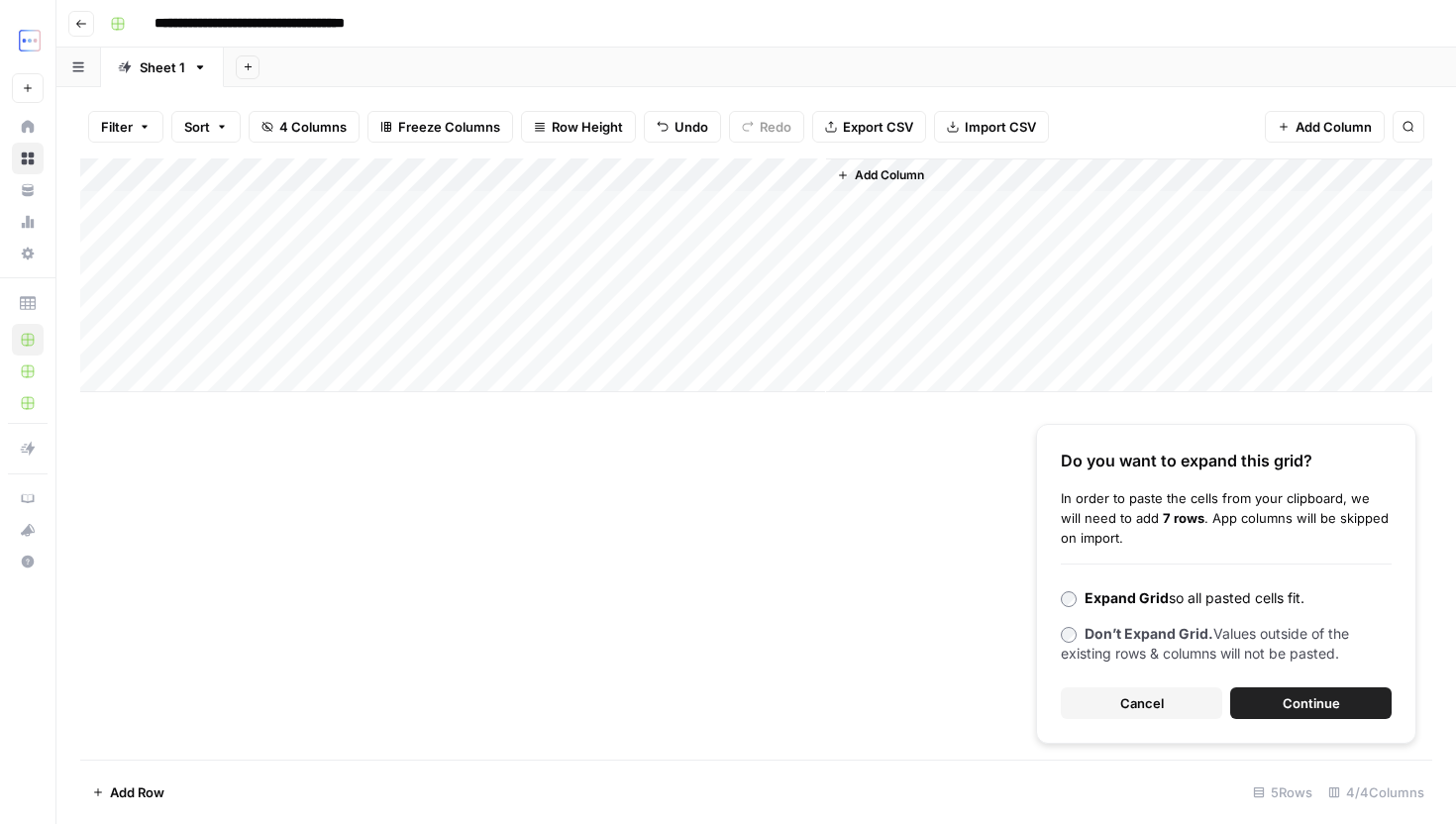 click on "Do you want to expand this grid? In order to paste the cells from your clipboard, we will need to add   7 rows . App columns will be skipped on import. Expand Grid  so all pasted cells fit. Don’t Expand Grid.  Values outside of the existing rows & columns will not be pasted. Cancel Continue" at bounding box center (1226, 583) 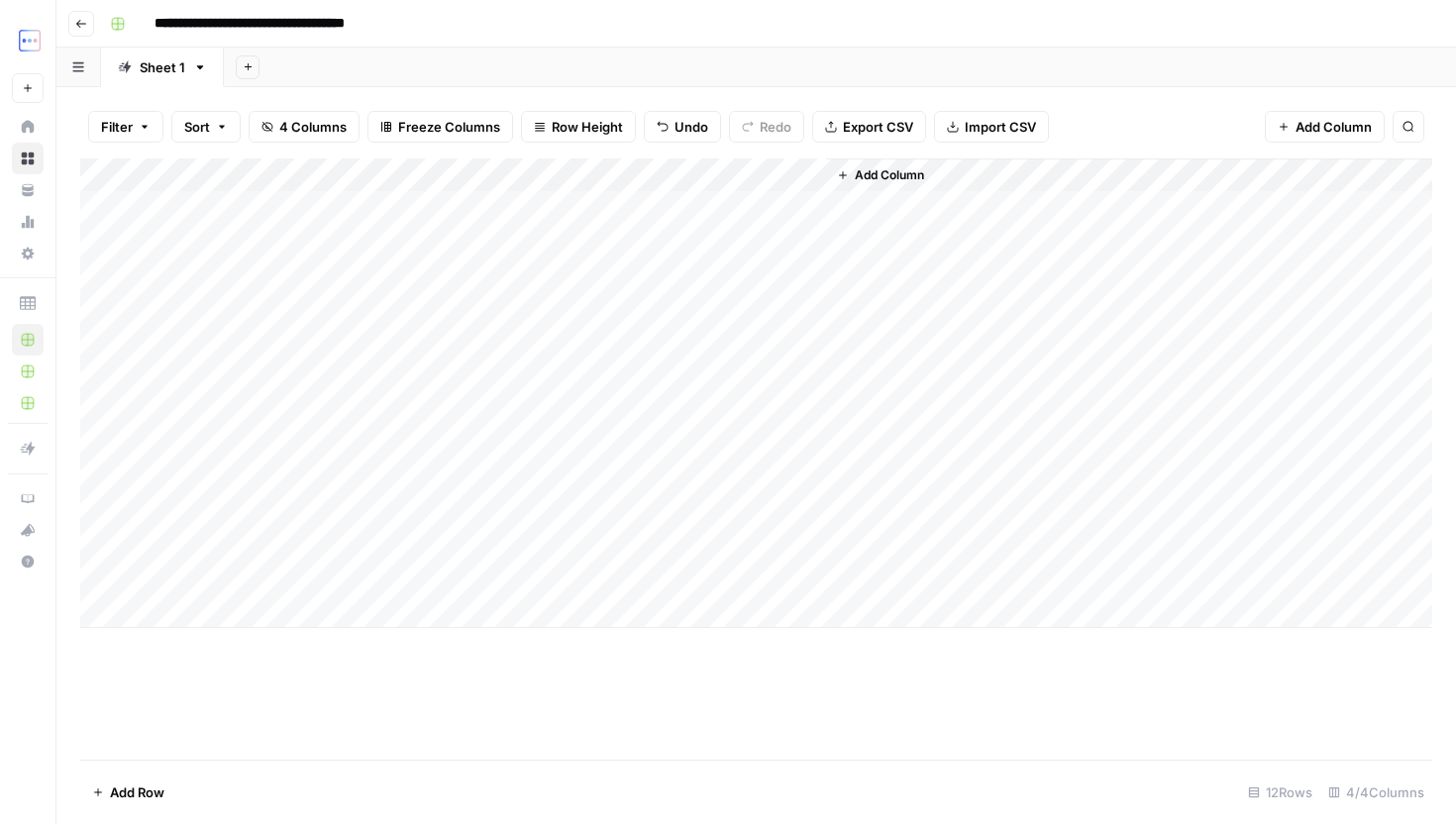 click on "Add Column" at bounding box center [756, 393] 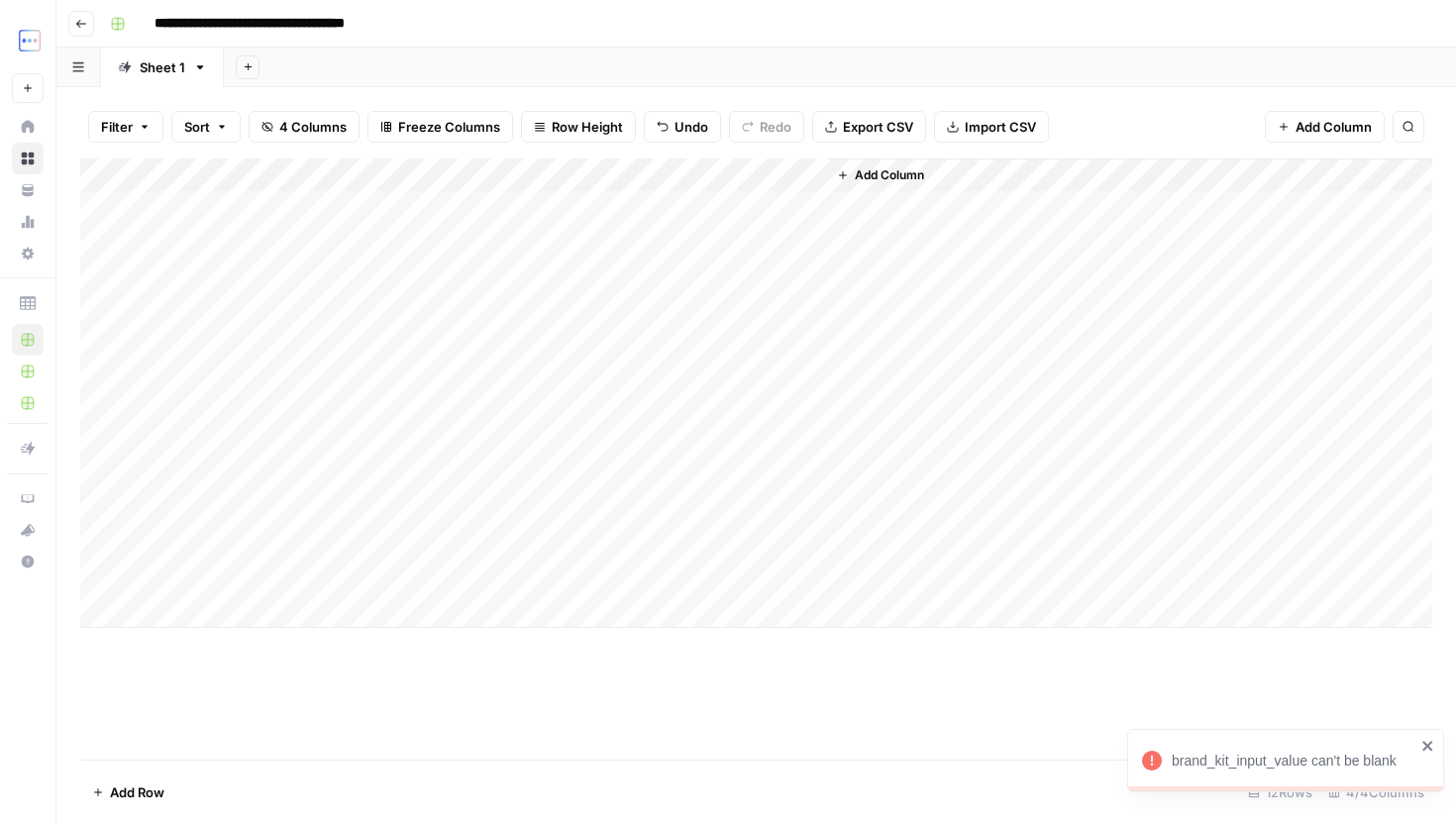 click on "Add Column" at bounding box center [756, 393] 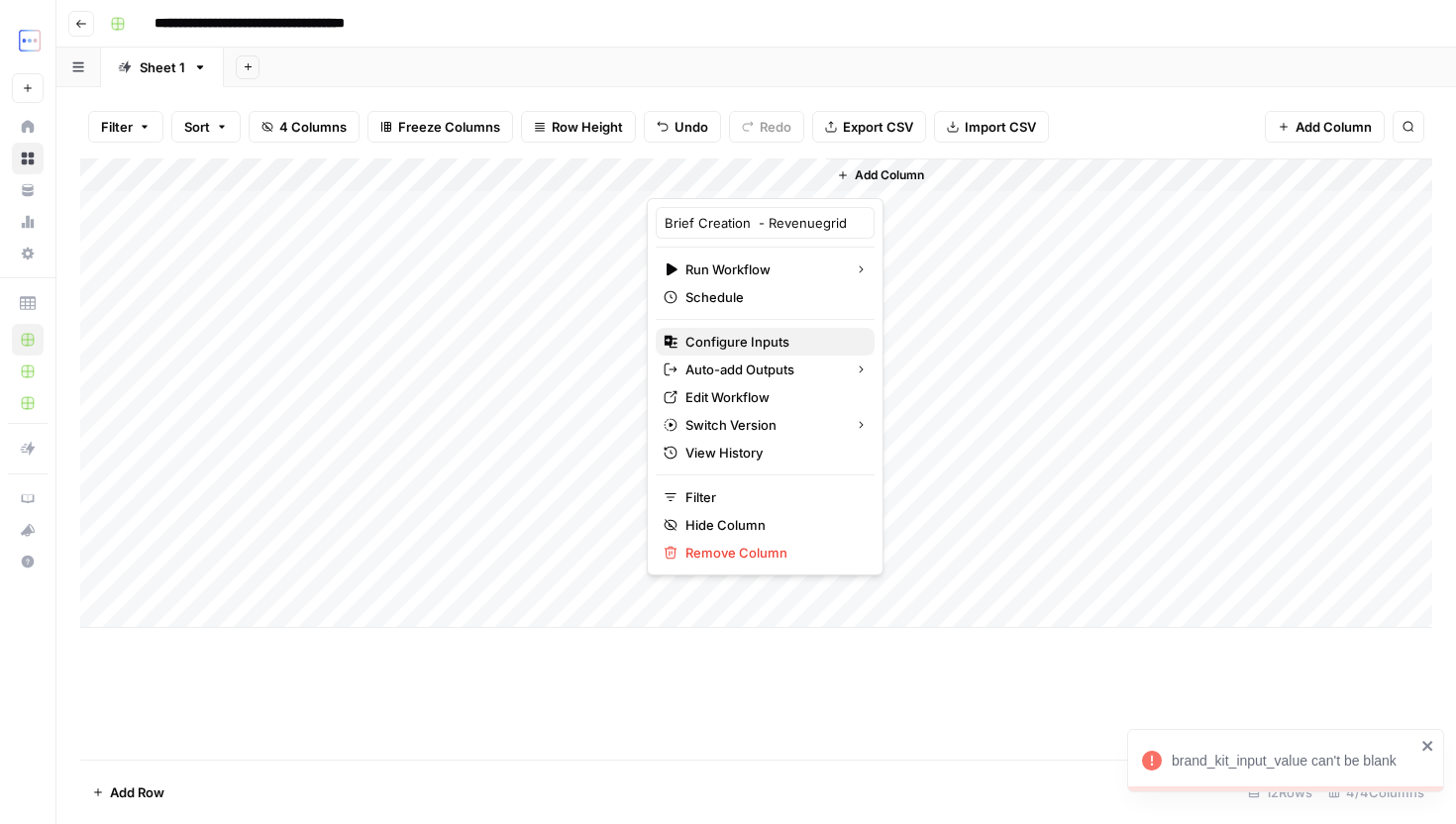 click on "Configure Inputs" at bounding box center [772, 342] 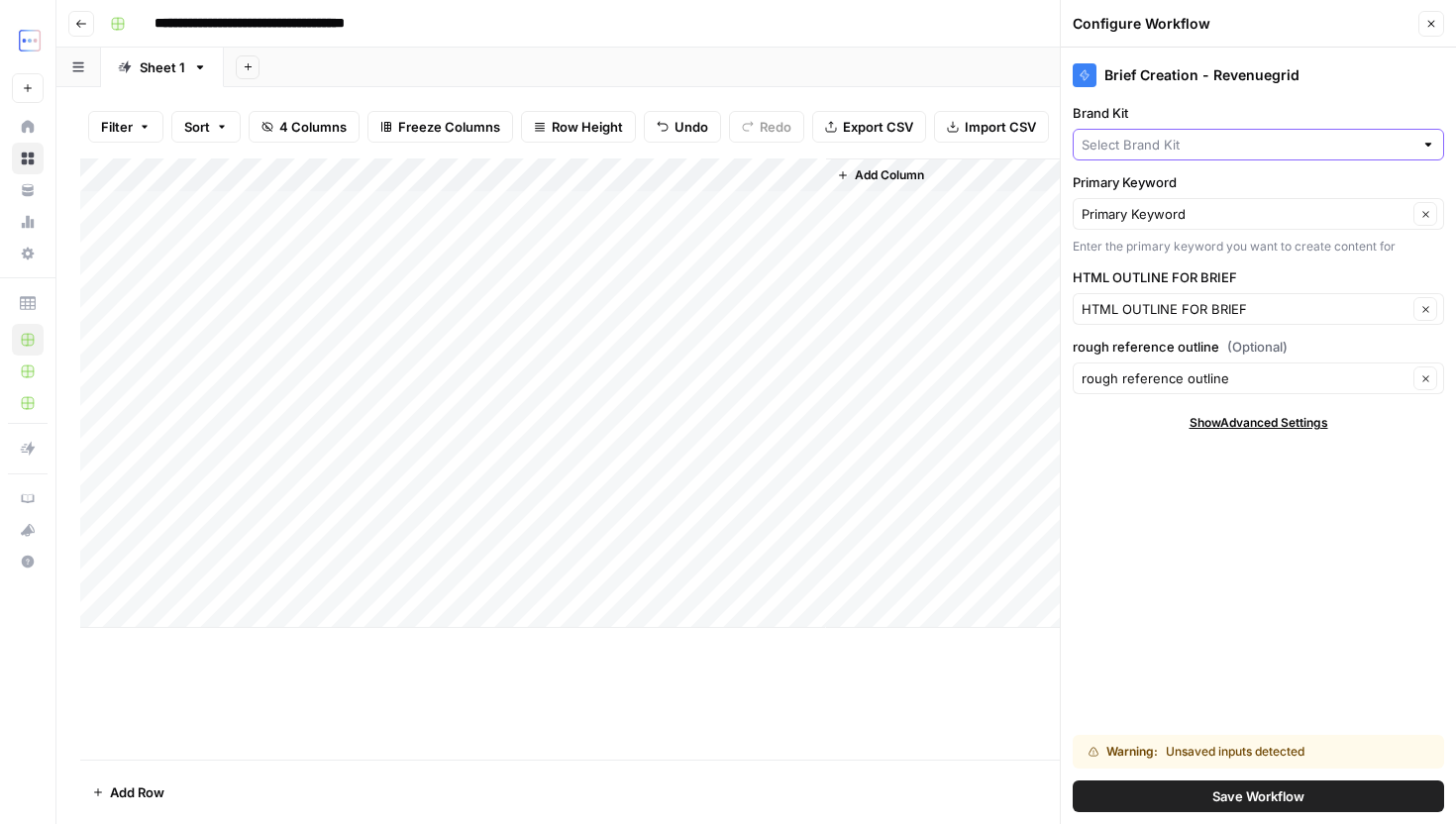 click on "Brand Kit" at bounding box center [1247, 145] 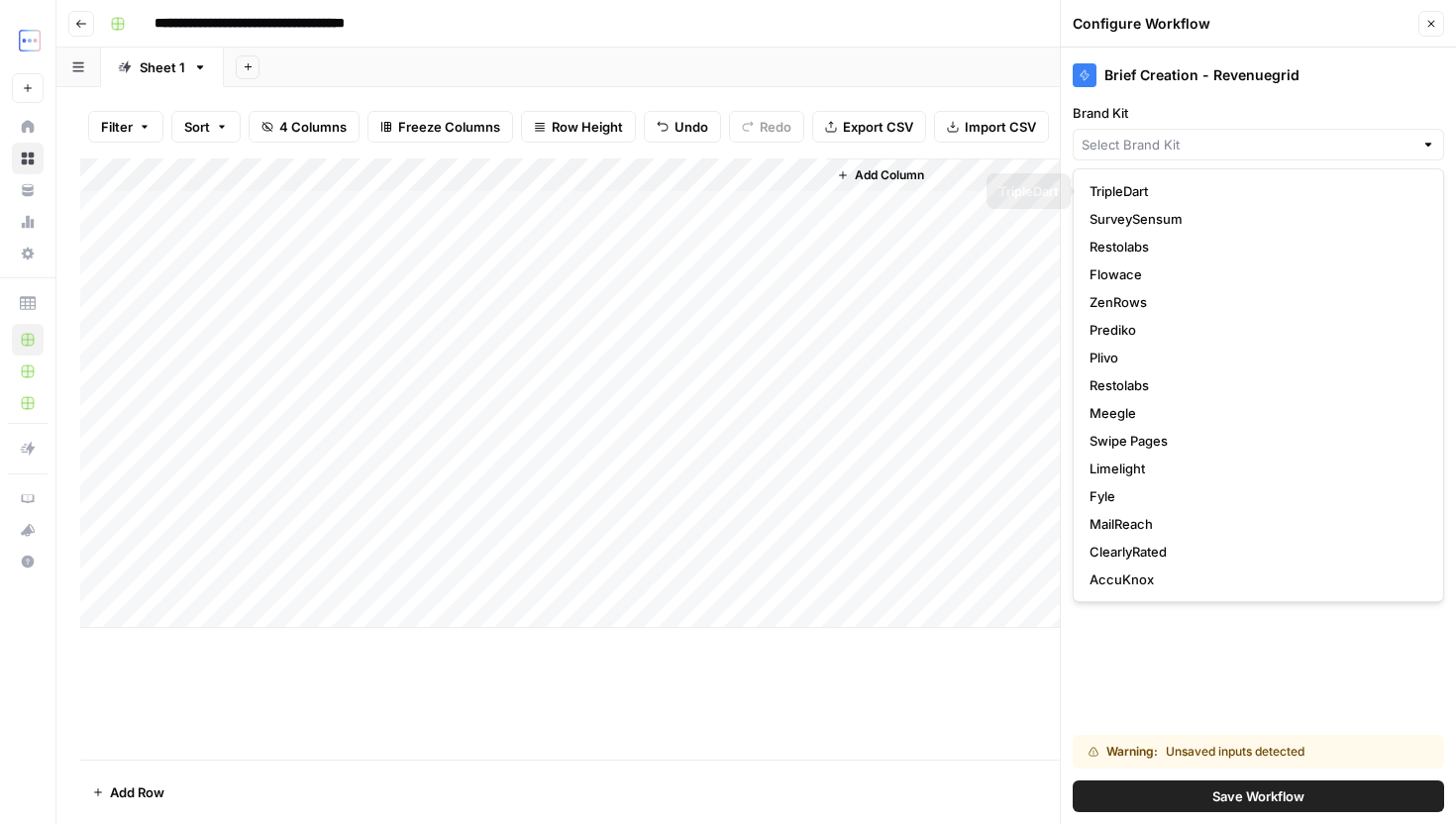 scroll, scrollTop: 444, scrollLeft: 0, axis: vertical 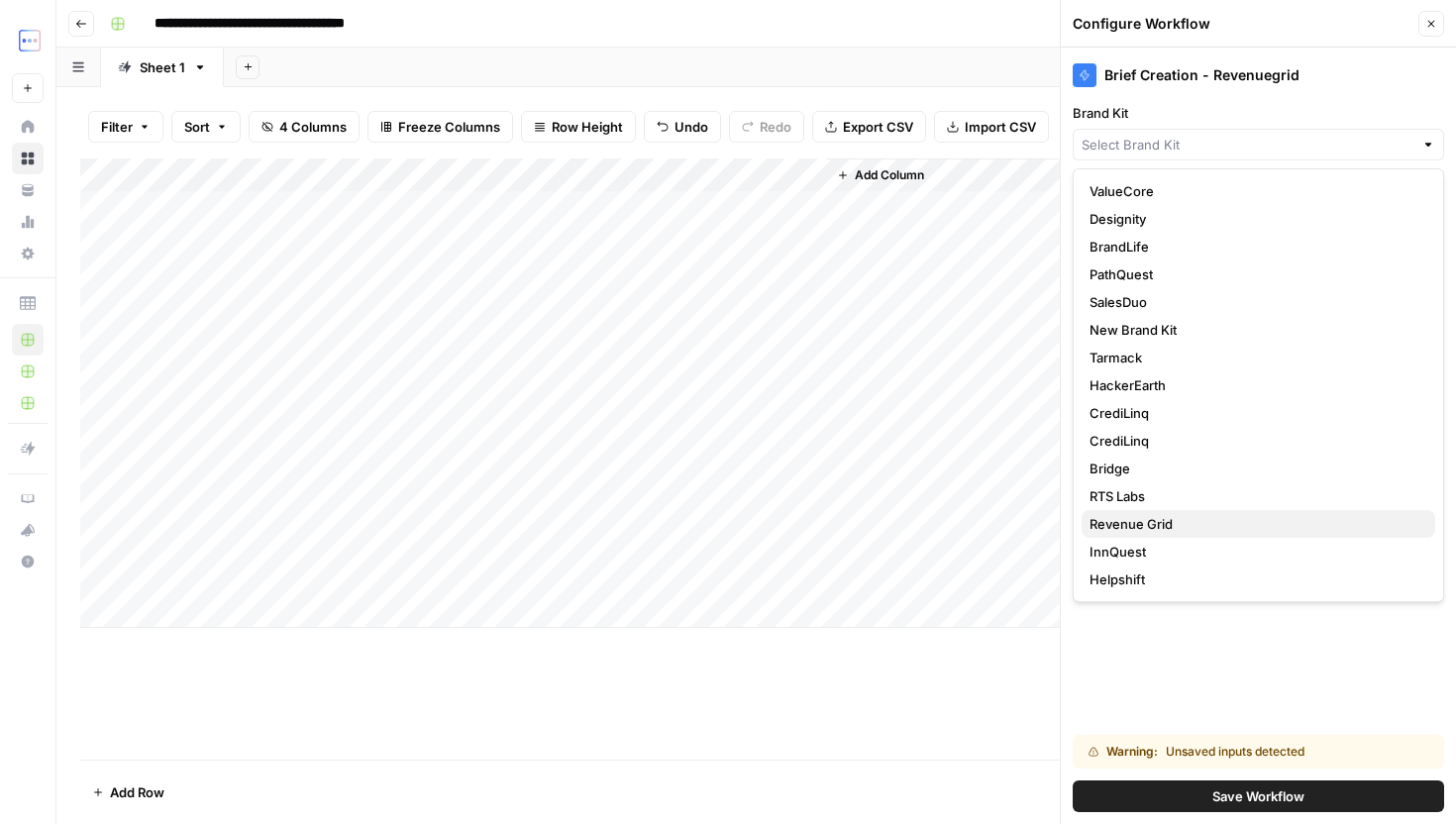 click on "Revenue Grid" at bounding box center [1254, 524] 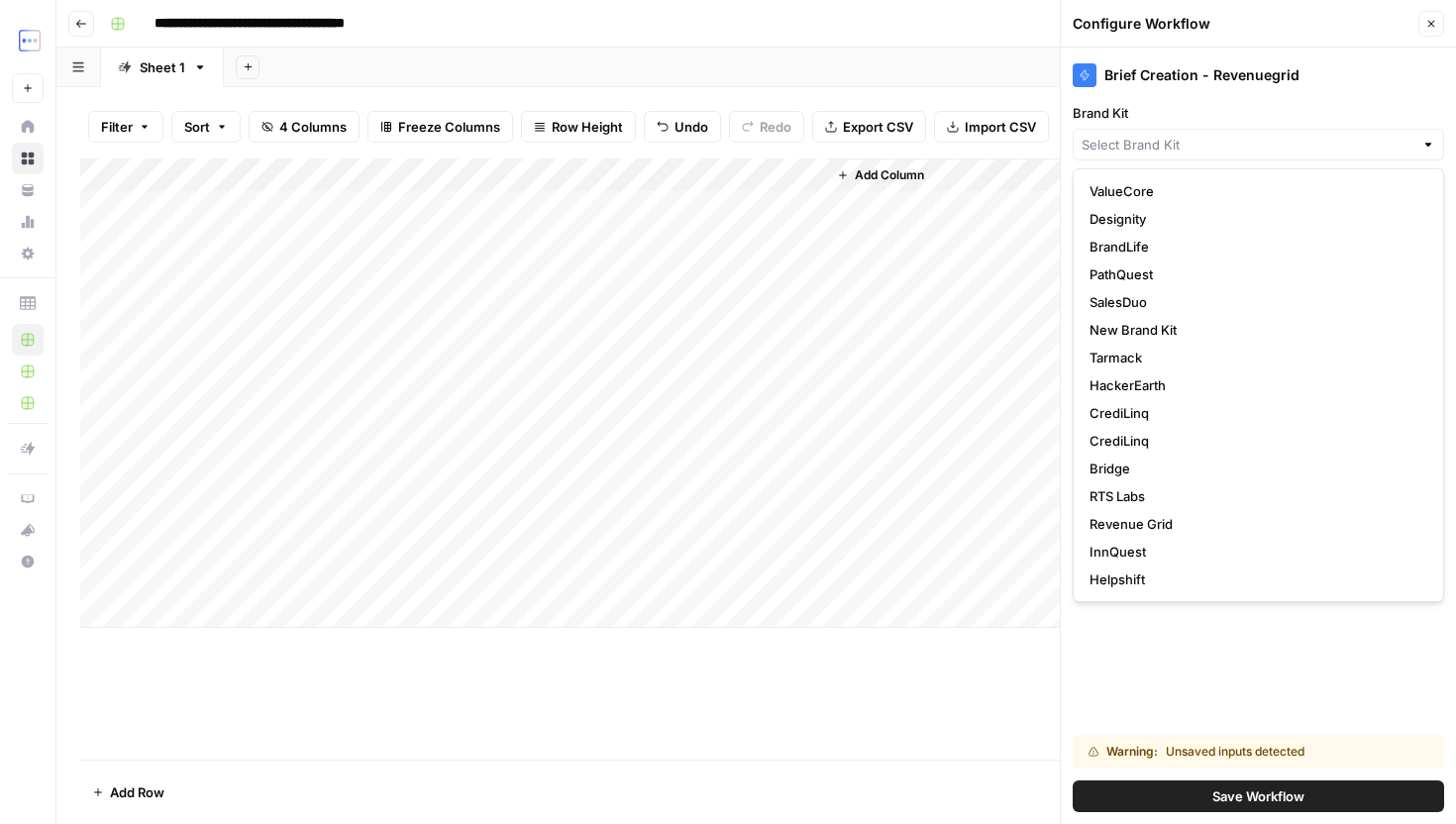 type on "Revenue Grid" 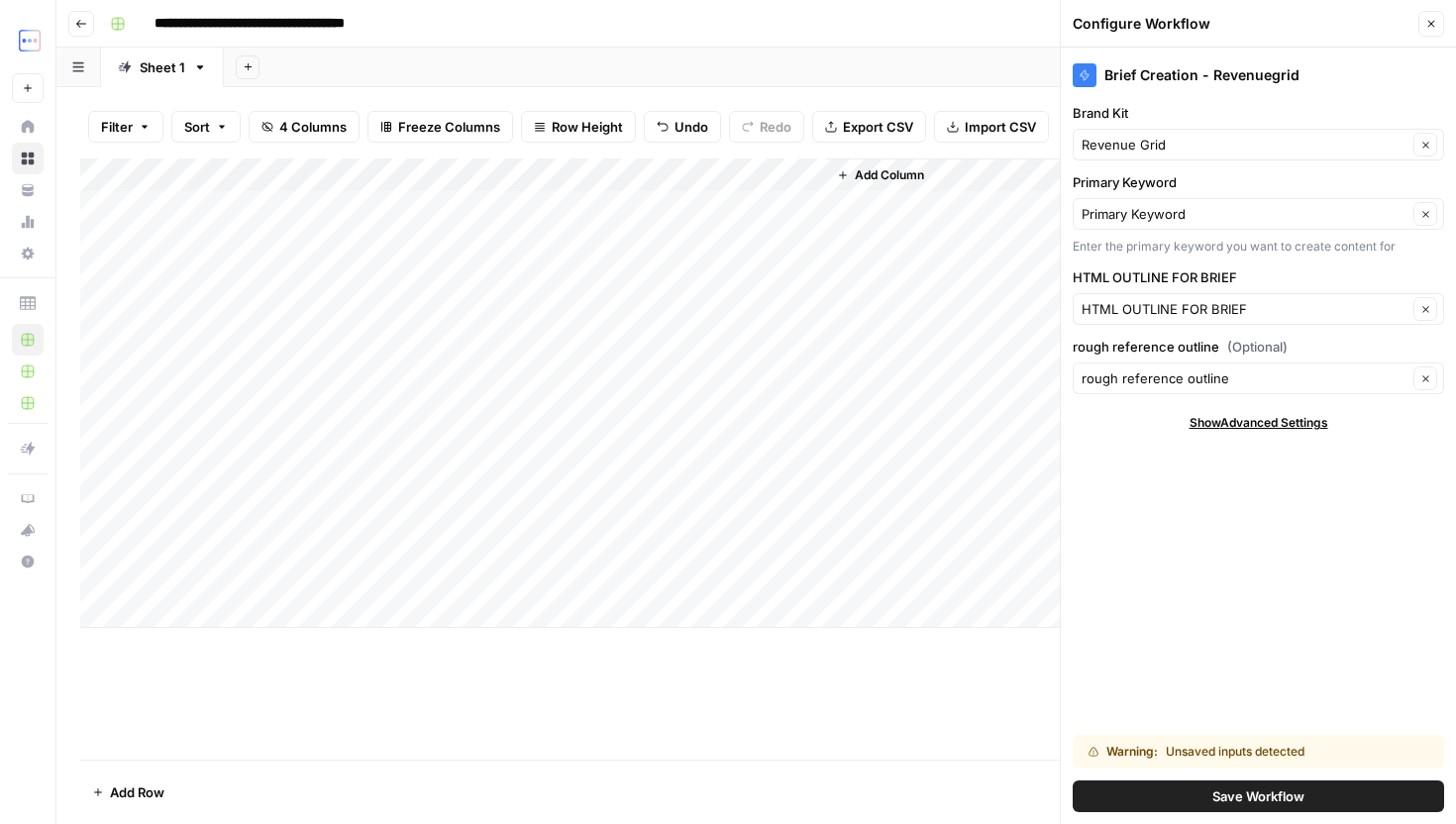 click on "Add Column" at bounding box center [756, 393] 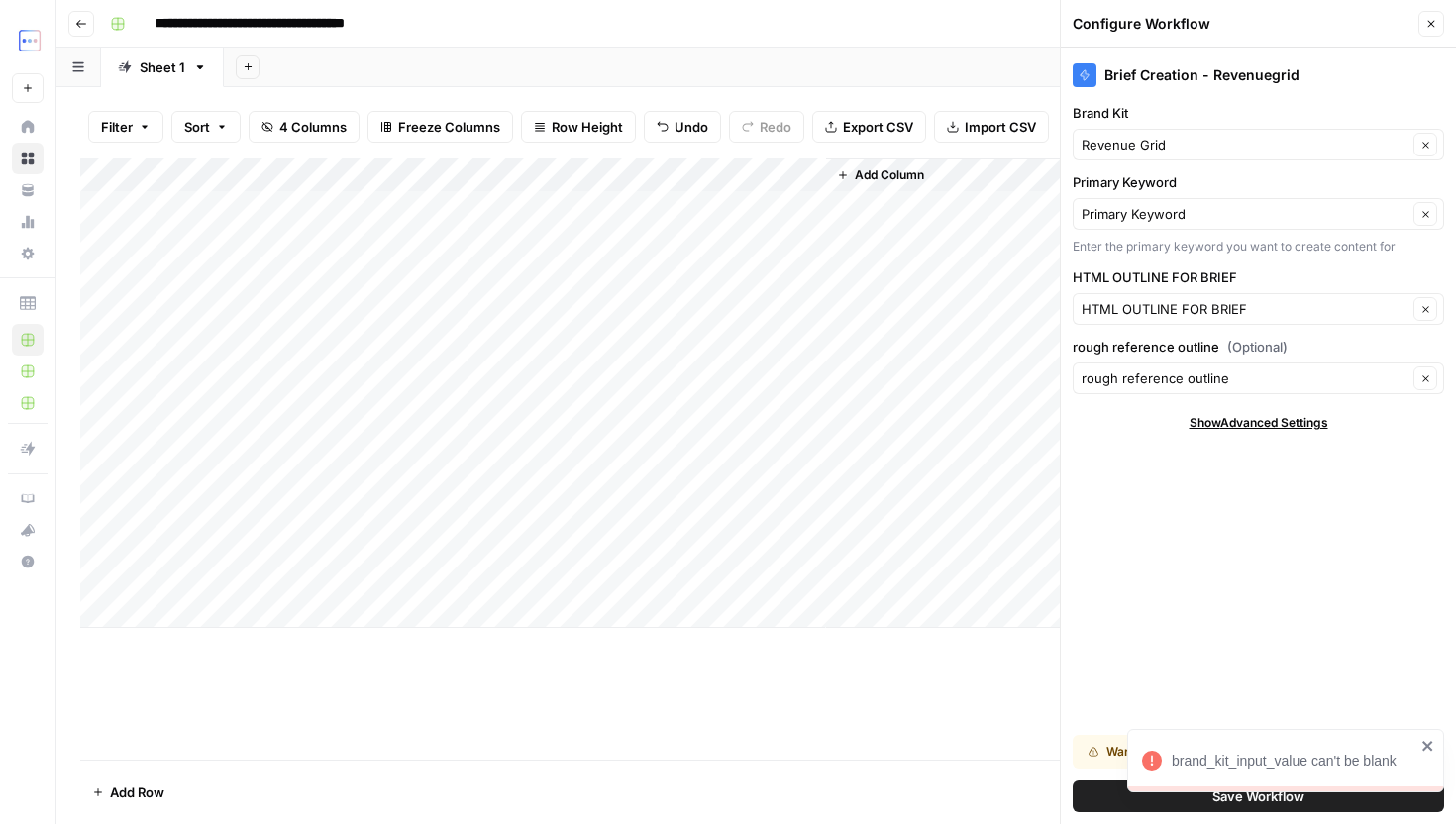 click on "brand_kit_input_value can't be blank" at bounding box center [1282, 804] 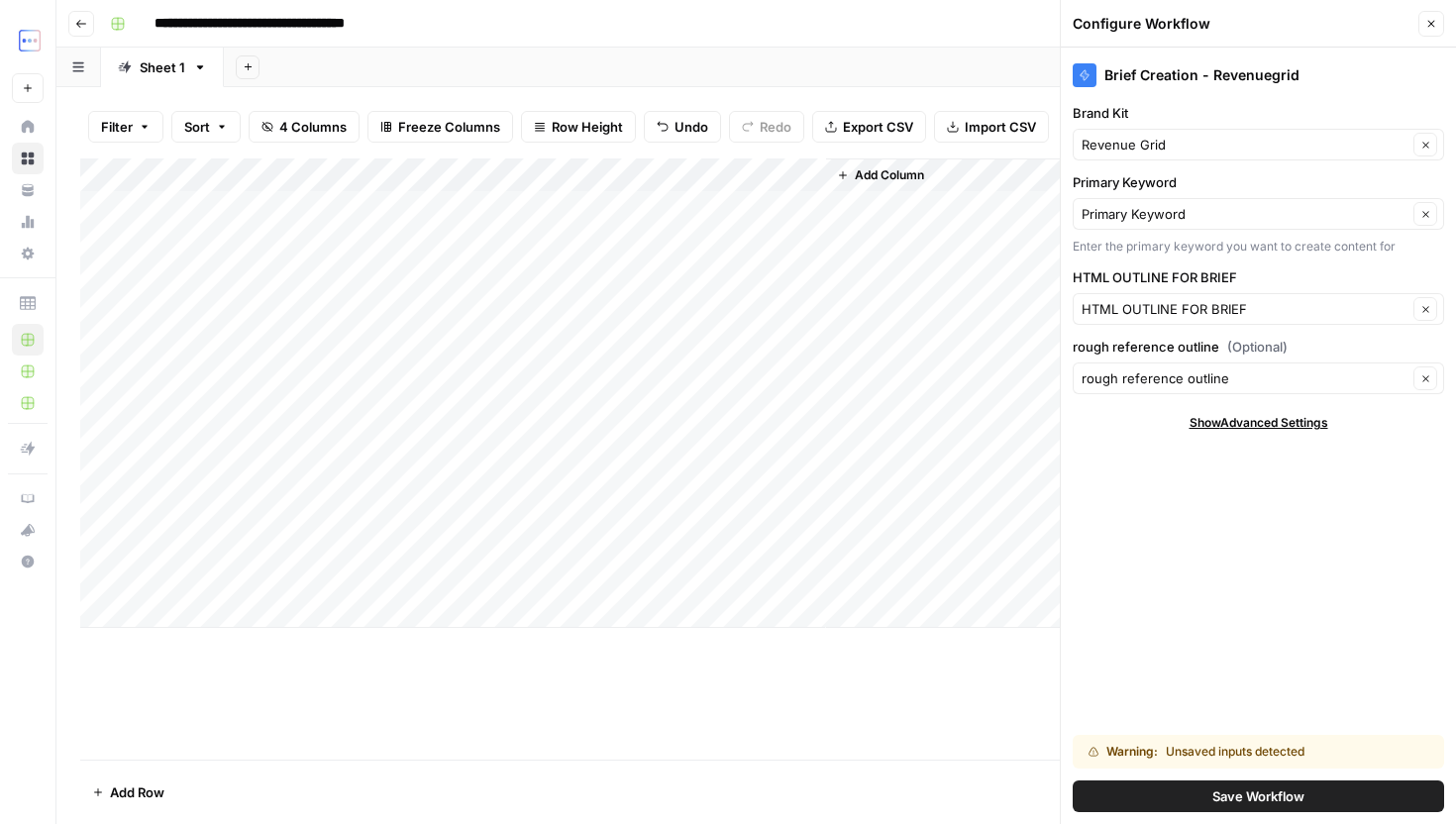 click on "brand_kit_input_value can't be blank" at bounding box center (1282, 804) 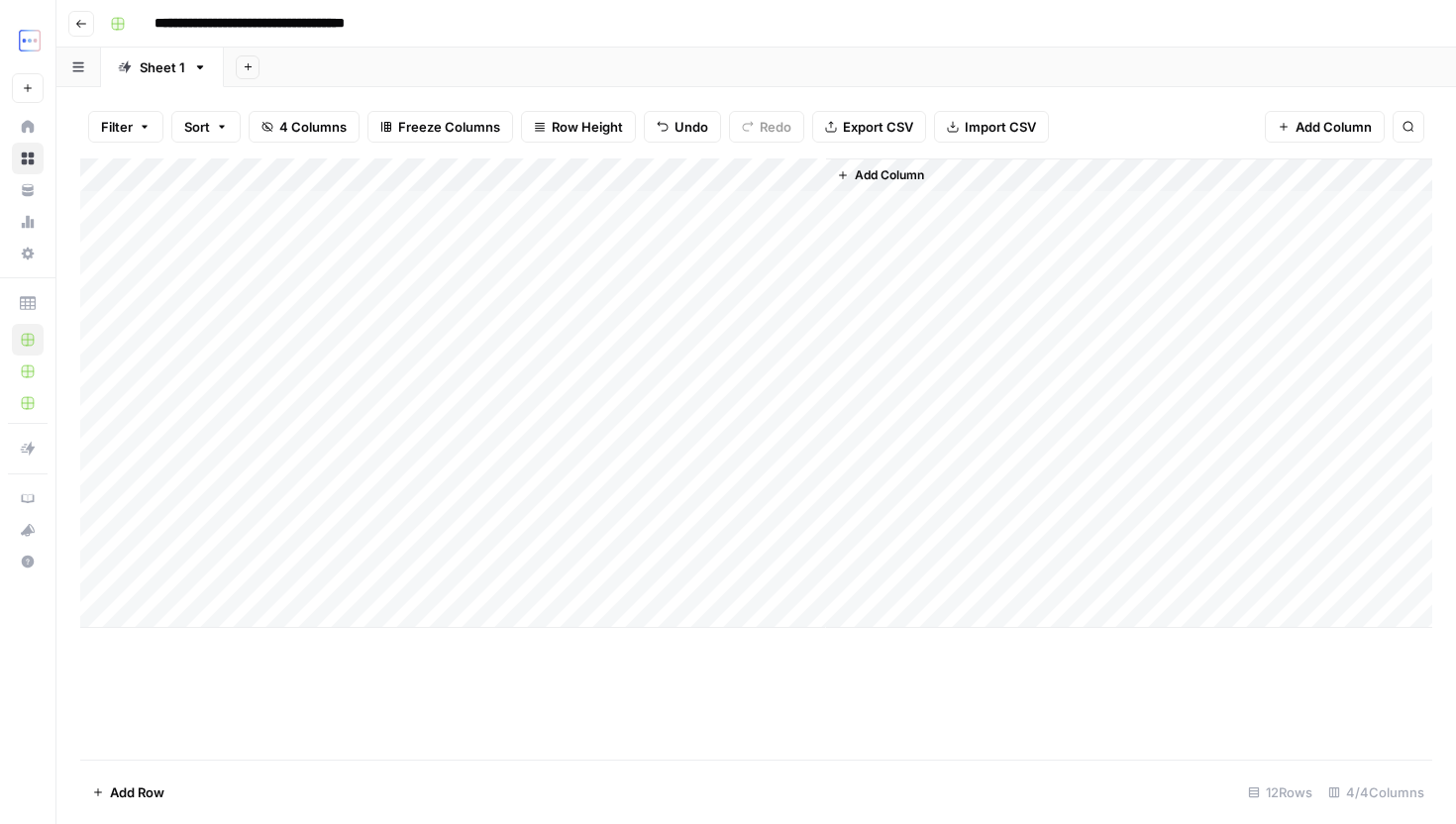 click on "Add Column" at bounding box center [756, 393] 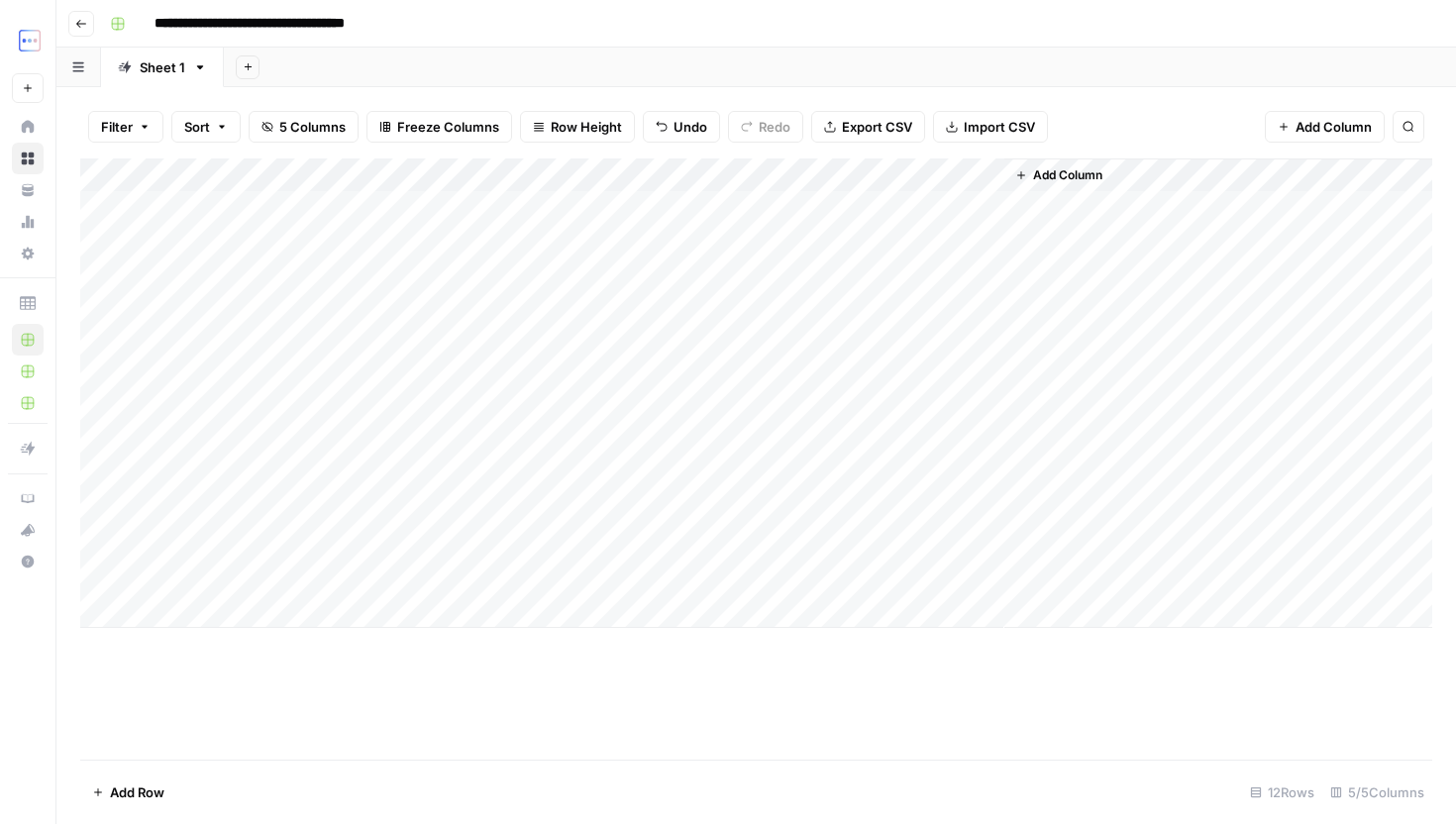 click at bounding box center [736, 207] 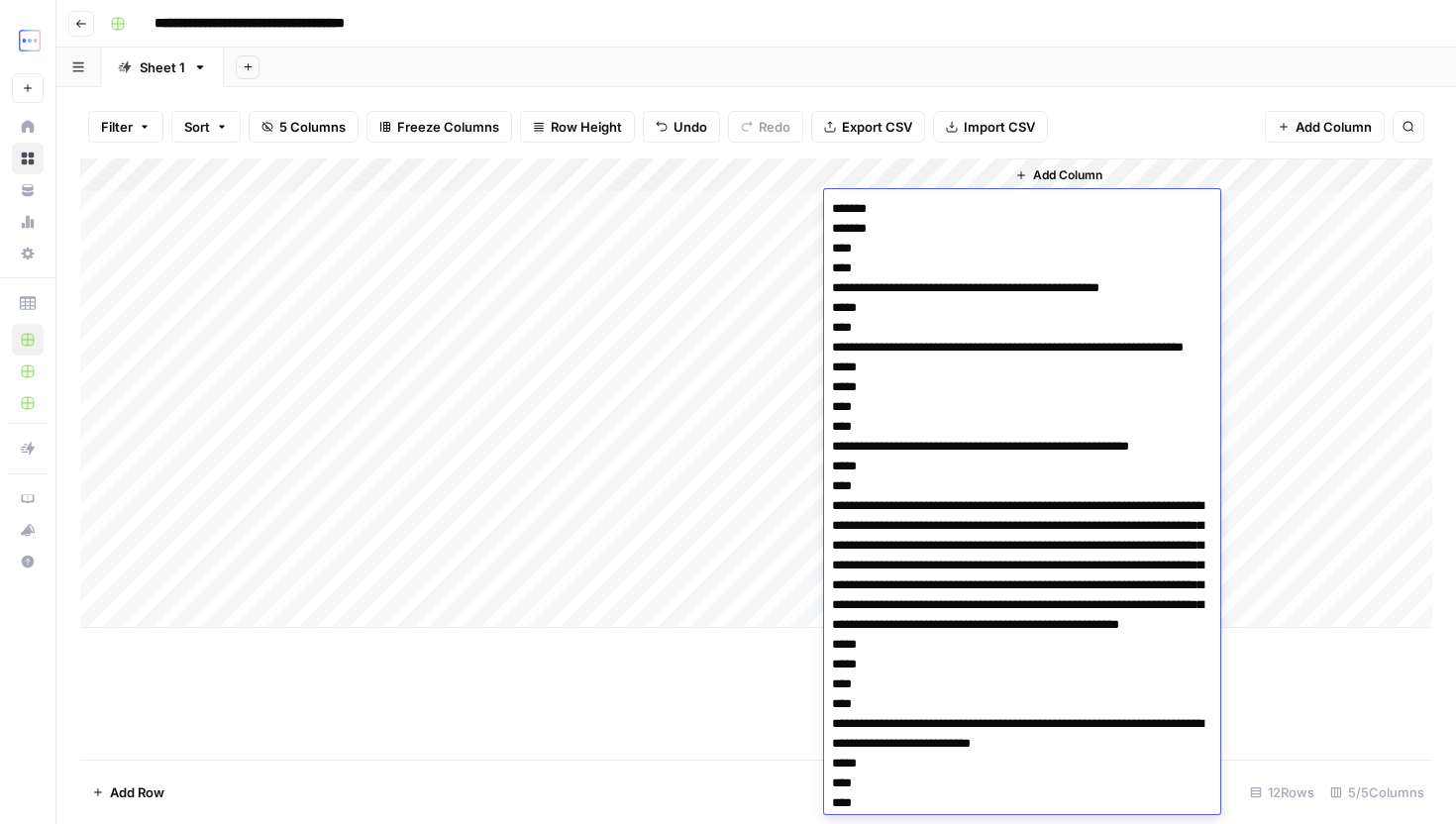 scroll, scrollTop: 7332, scrollLeft: 0, axis: vertical 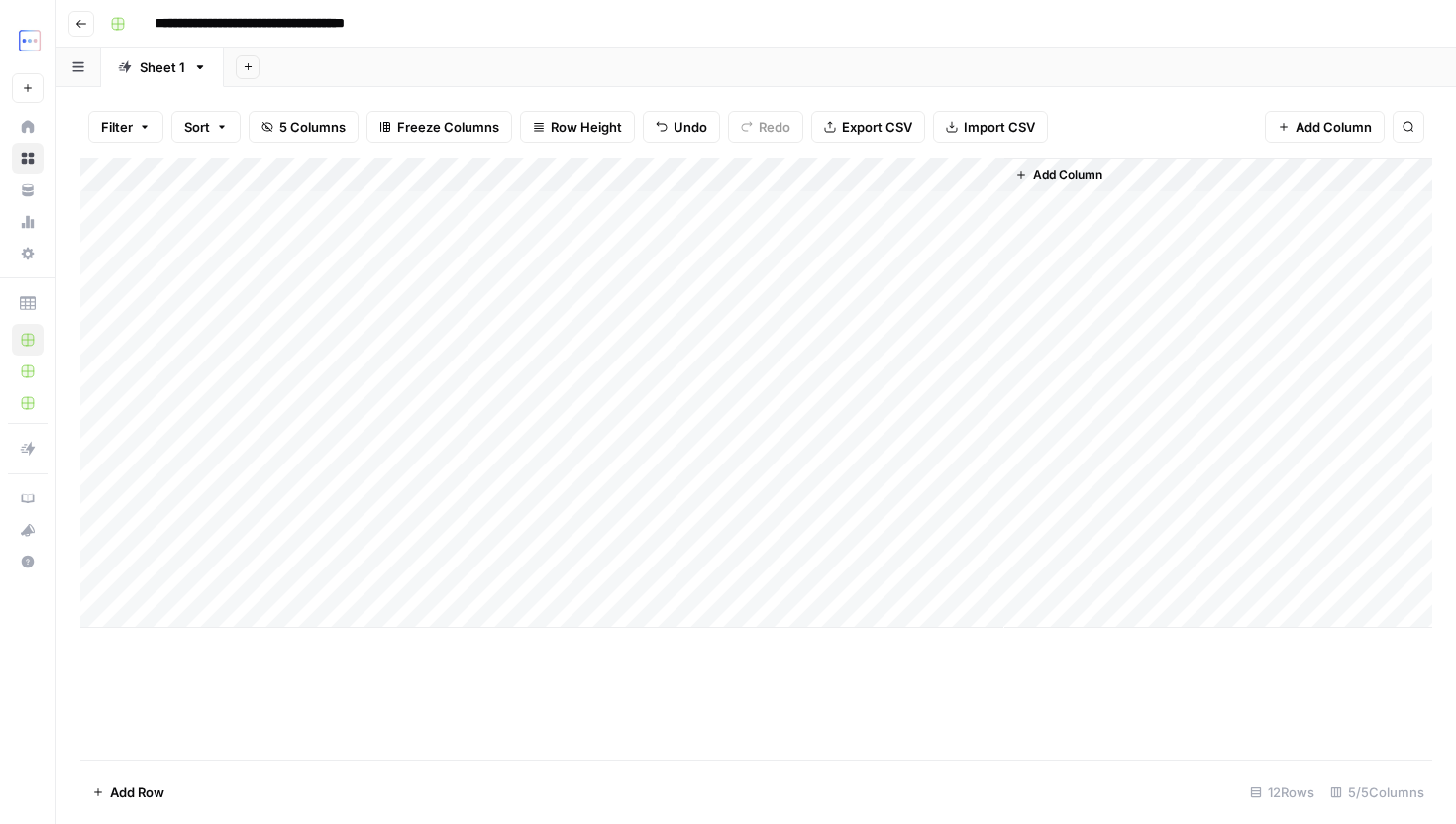 click on "Add Column" at bounding box center (756, 459) 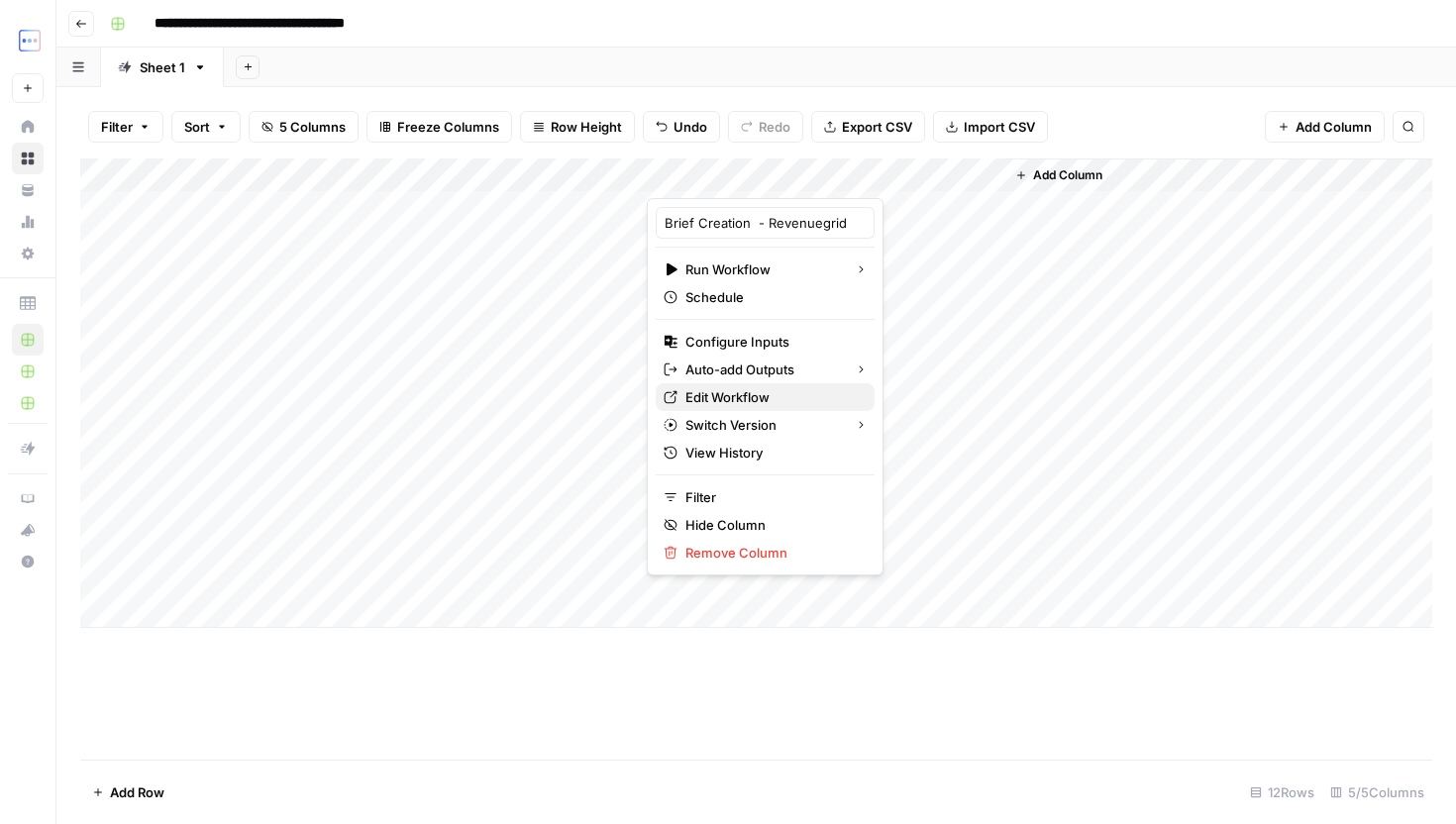 click on "Edit Workflow" at bounding box center [772, 397] 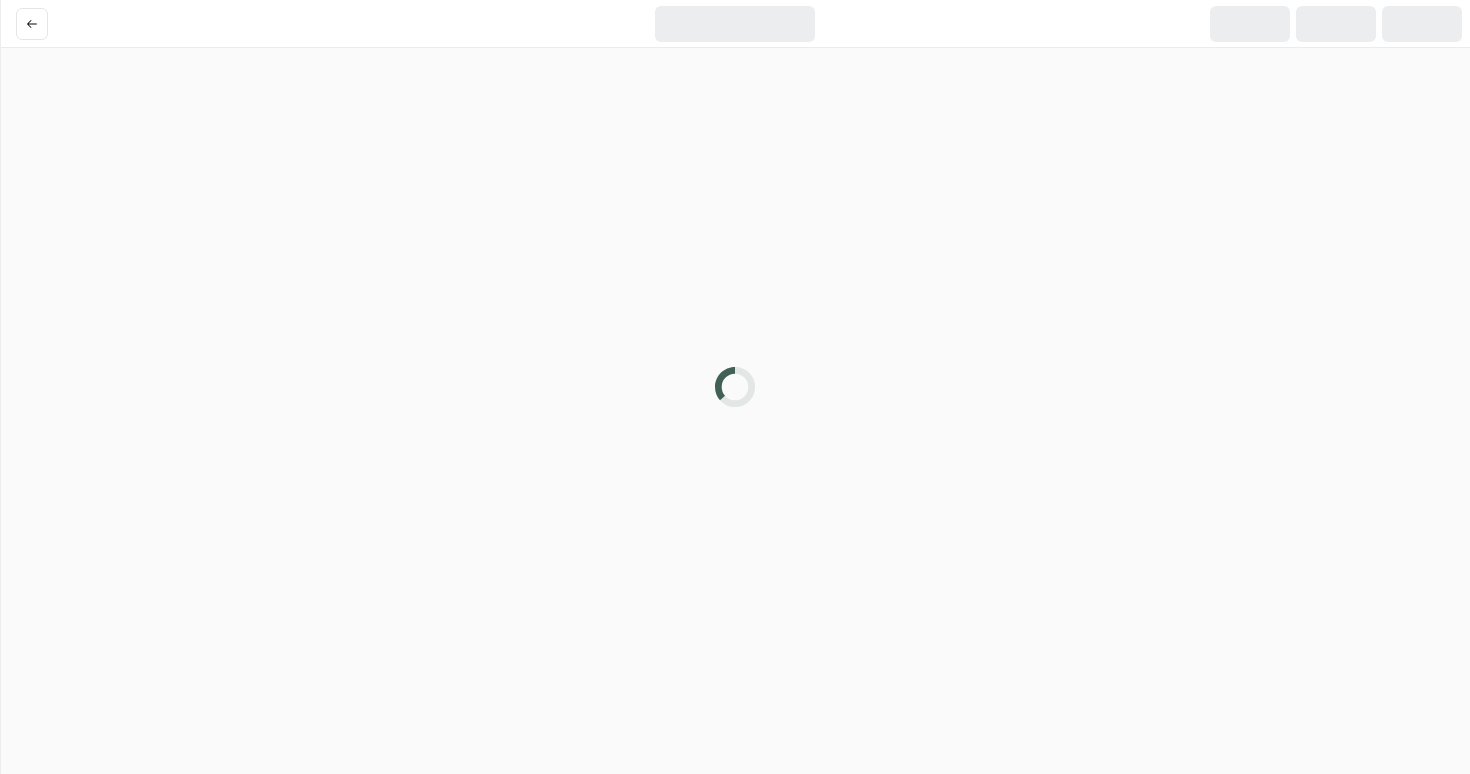scroll, scrollTop: 0, scrollLeft: 0, axis: both 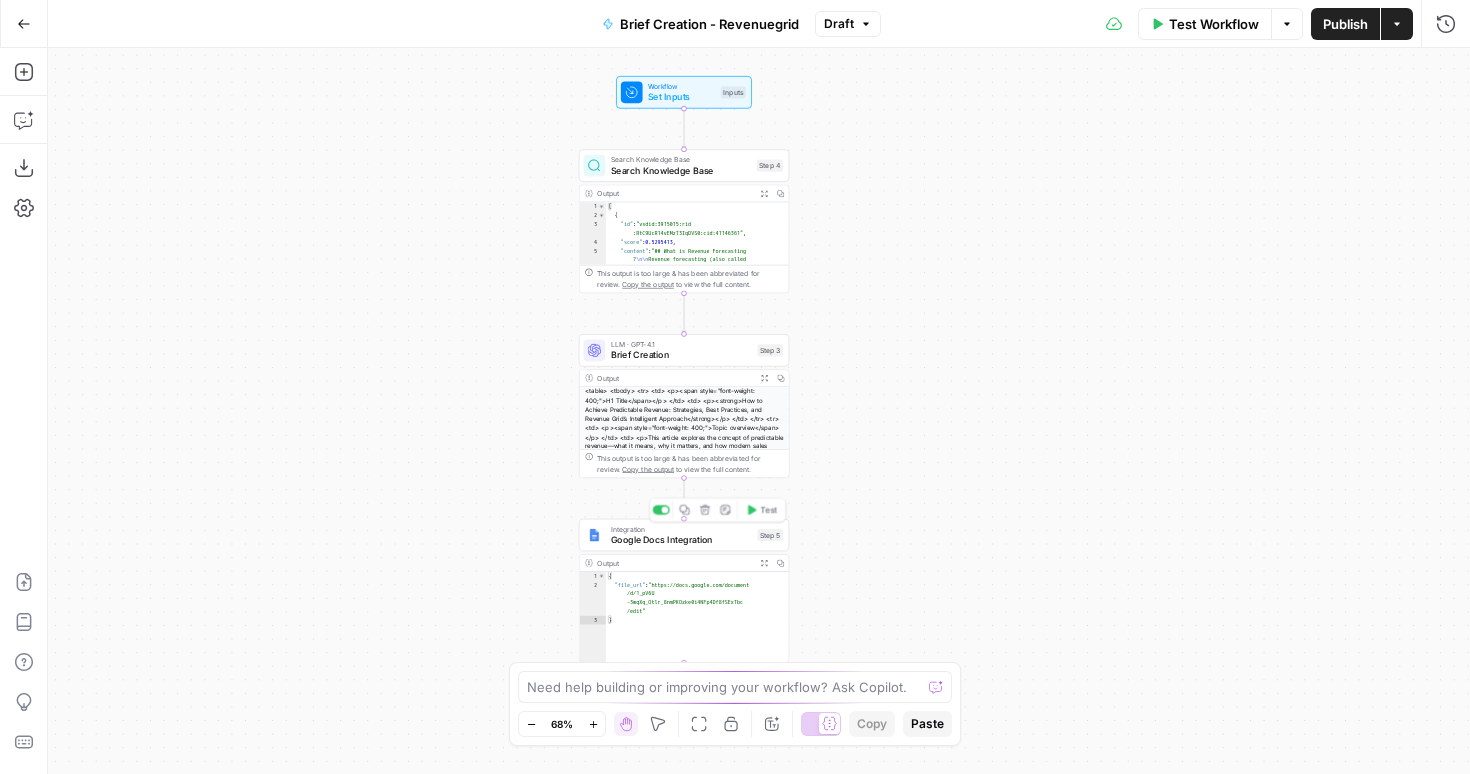click on "Google Docs Integration" at bounding box center [681, 540] 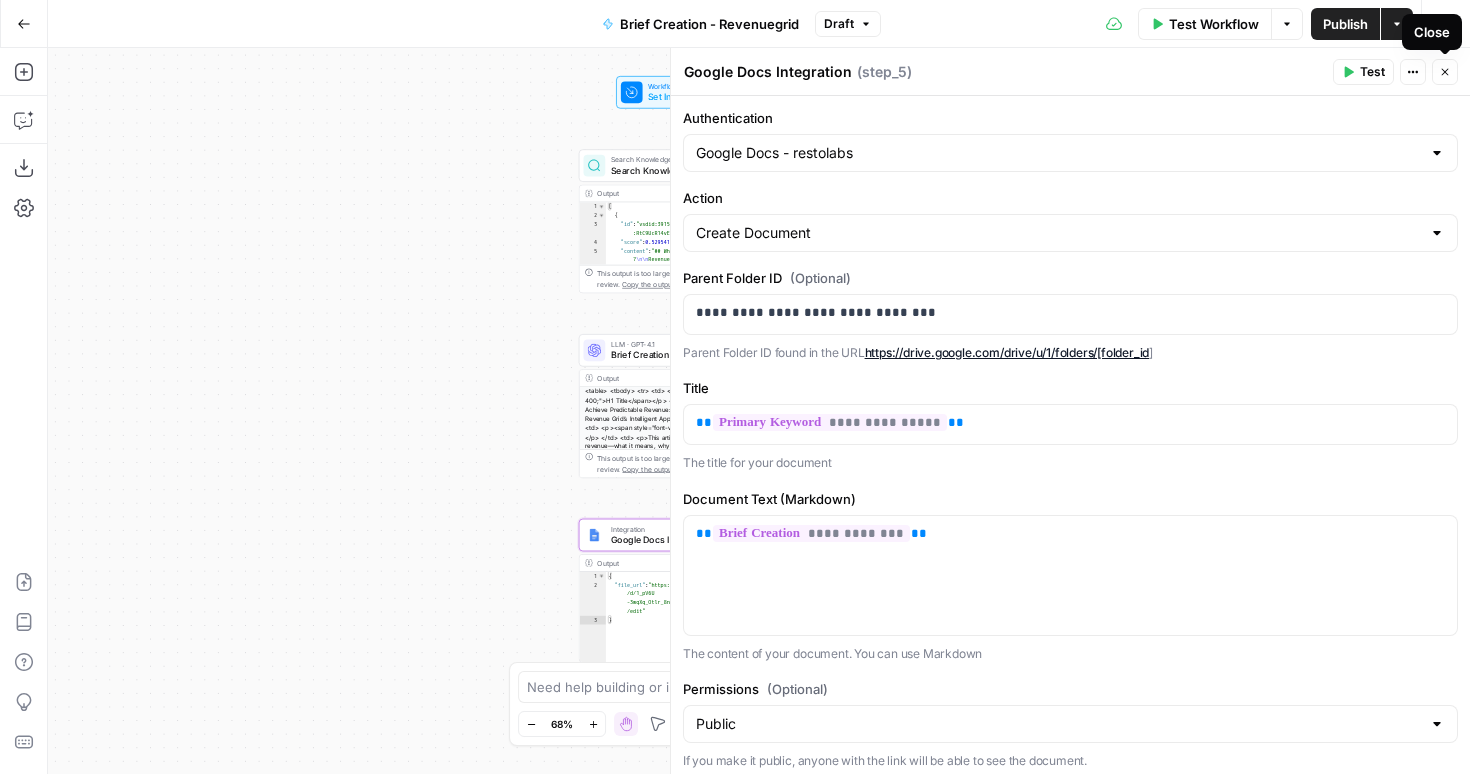 click 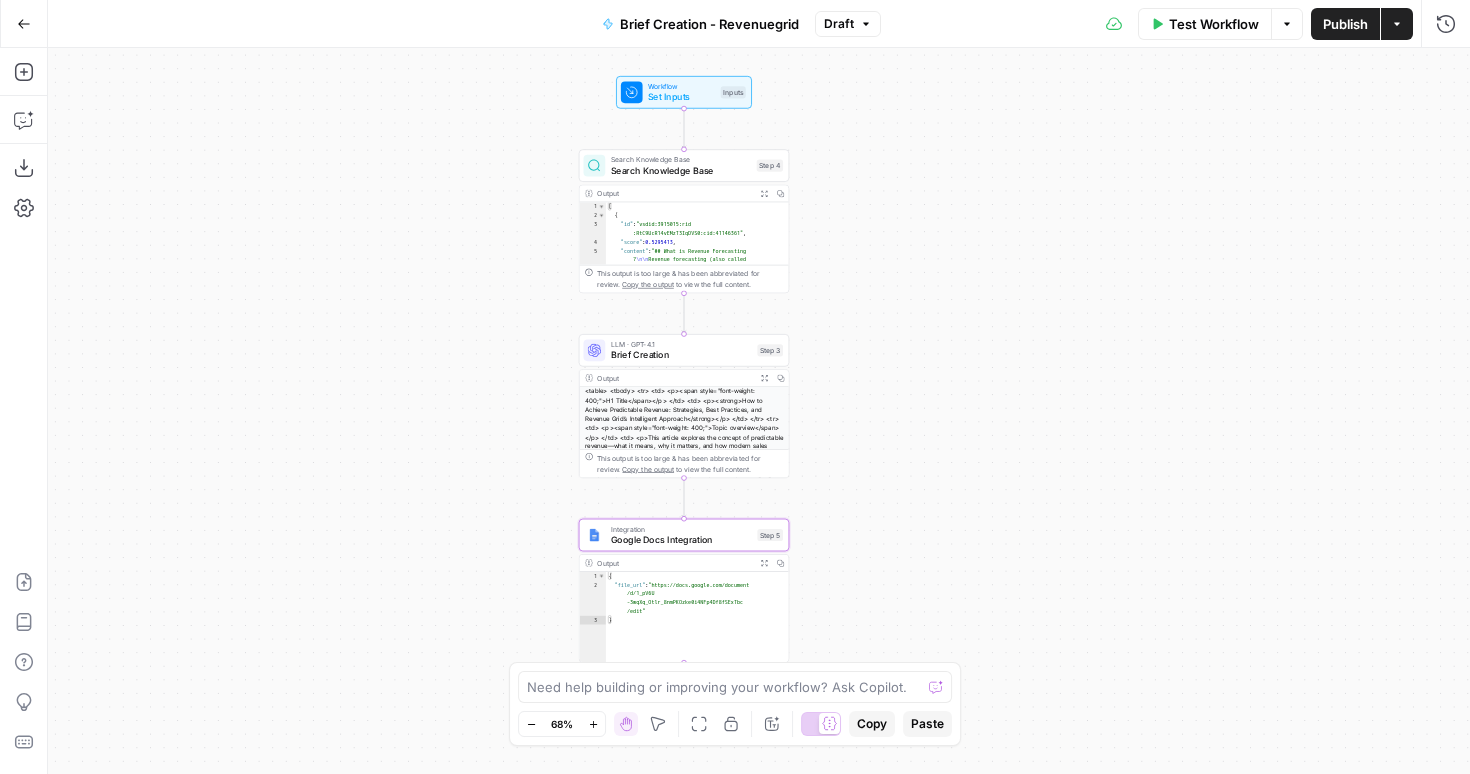 click on "Settings" at bounding box center [24, 208] 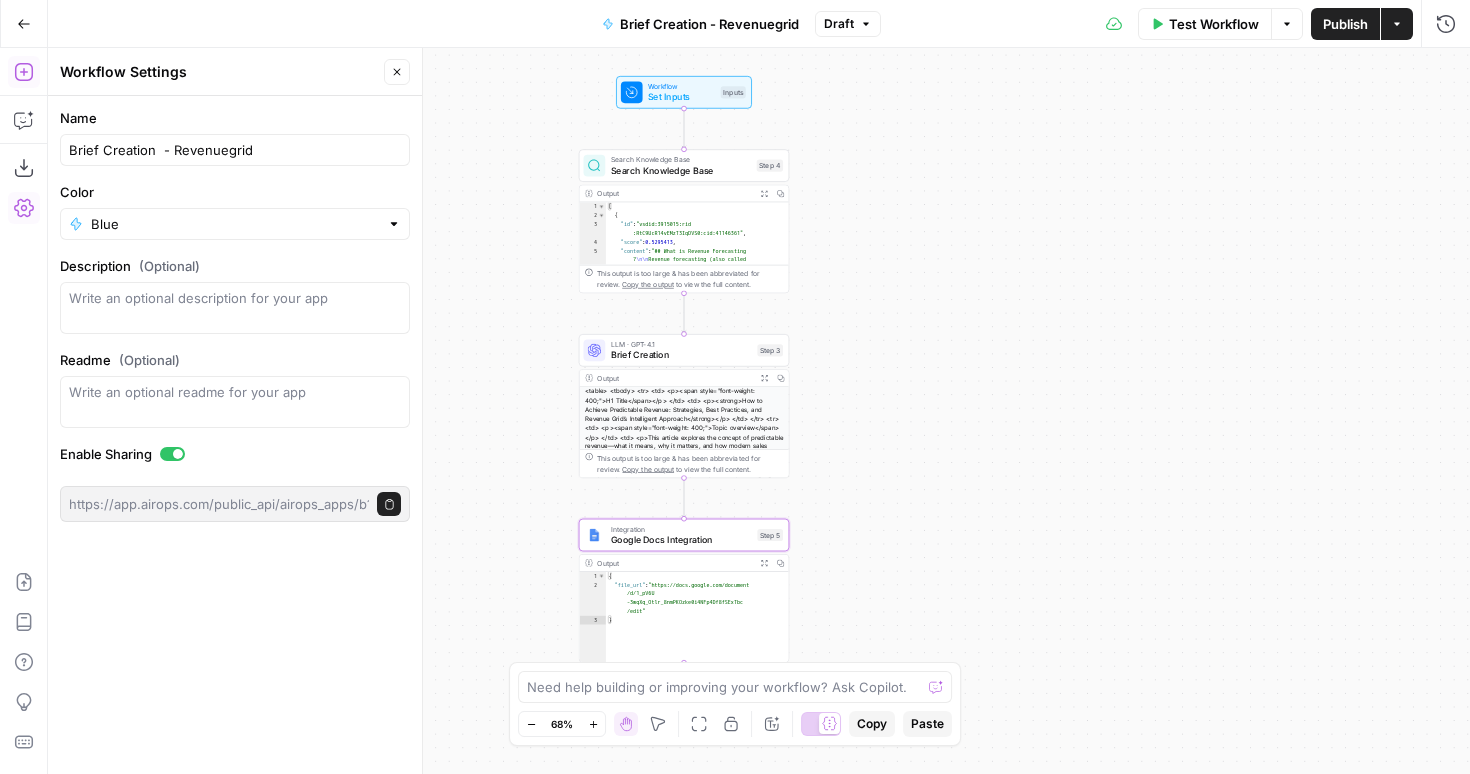 click on "Add Steps" at bounding box center [24, 72] 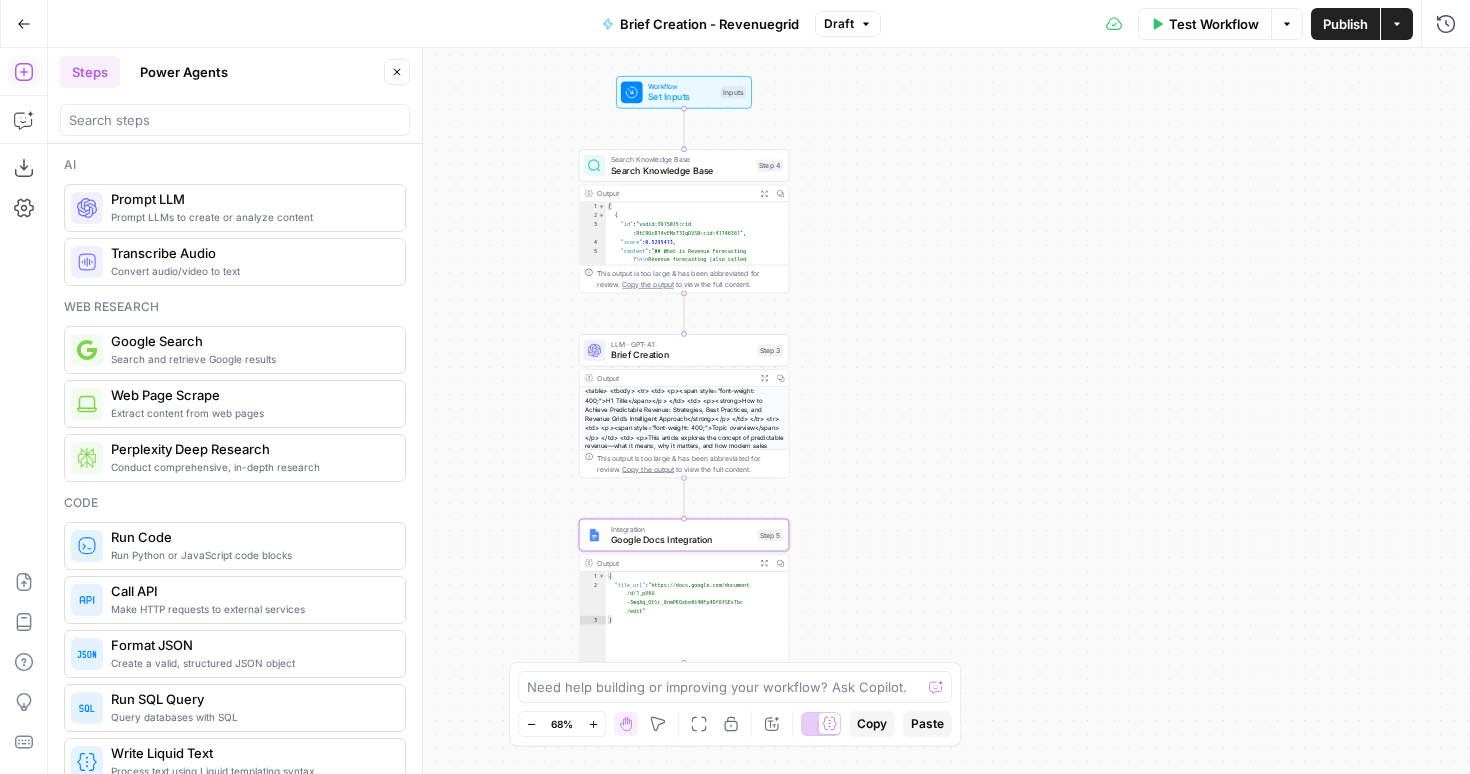 click on "Go Back" at bounding box center (24, 24) 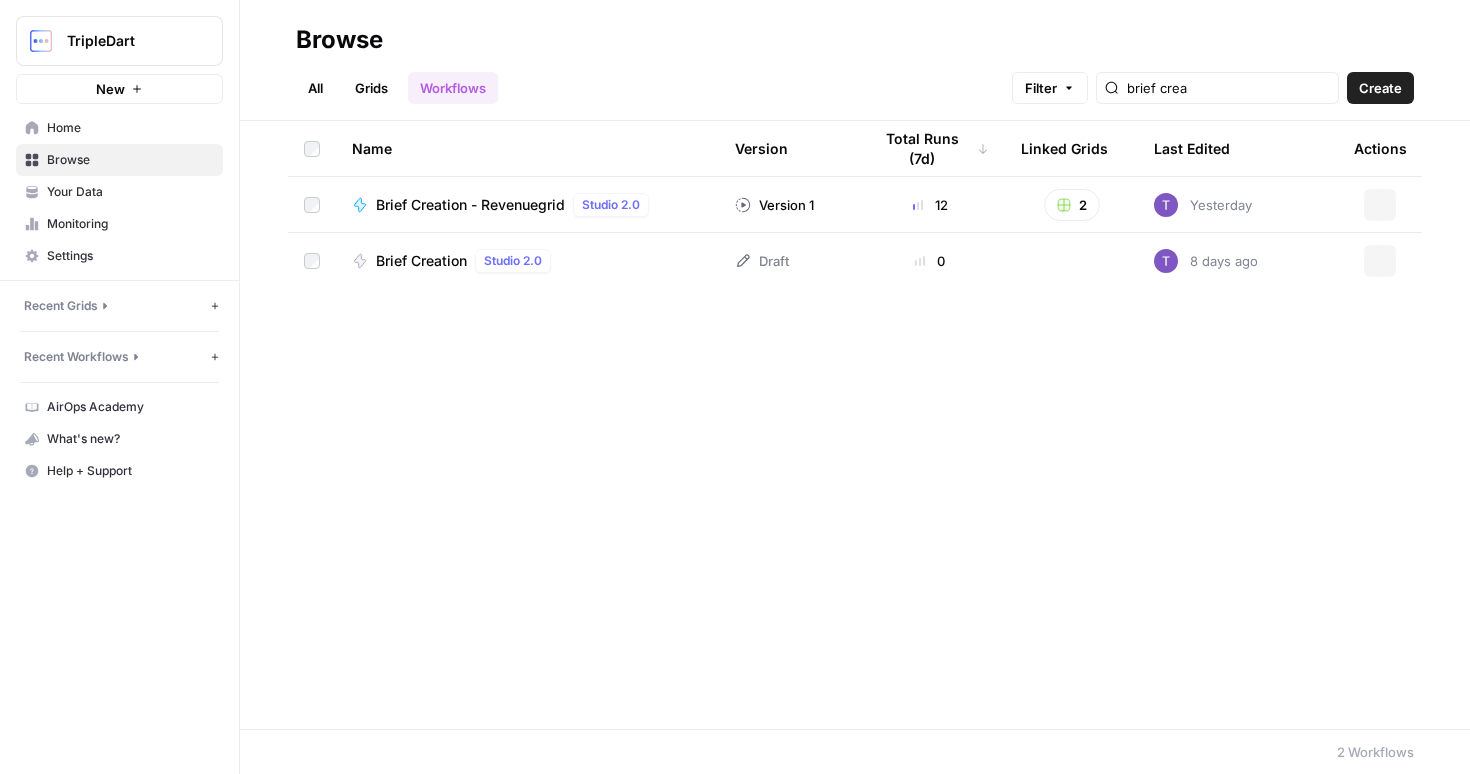click on "Your Data" at bounding box center [119, 192] 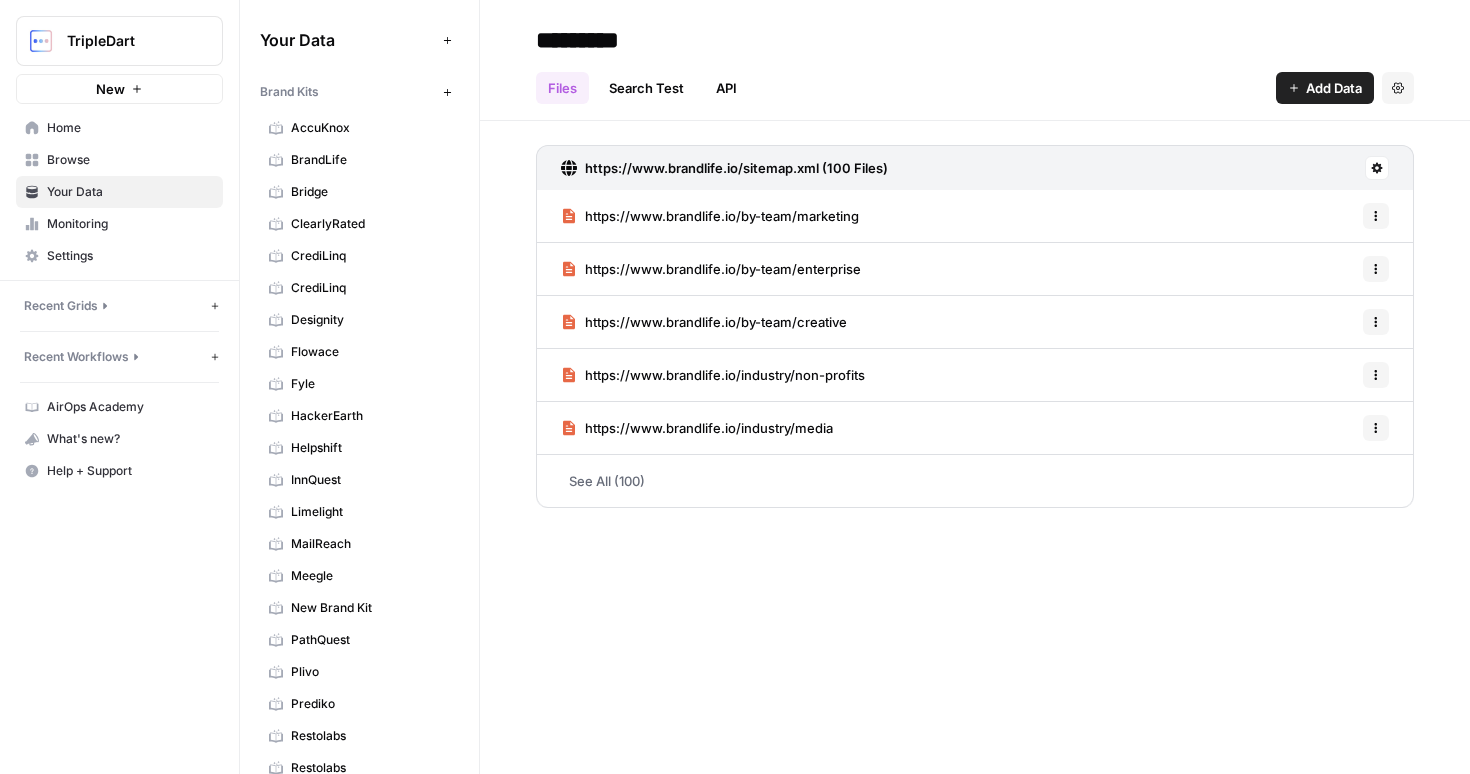 click on "Settings" at bounding box center [130, 256] 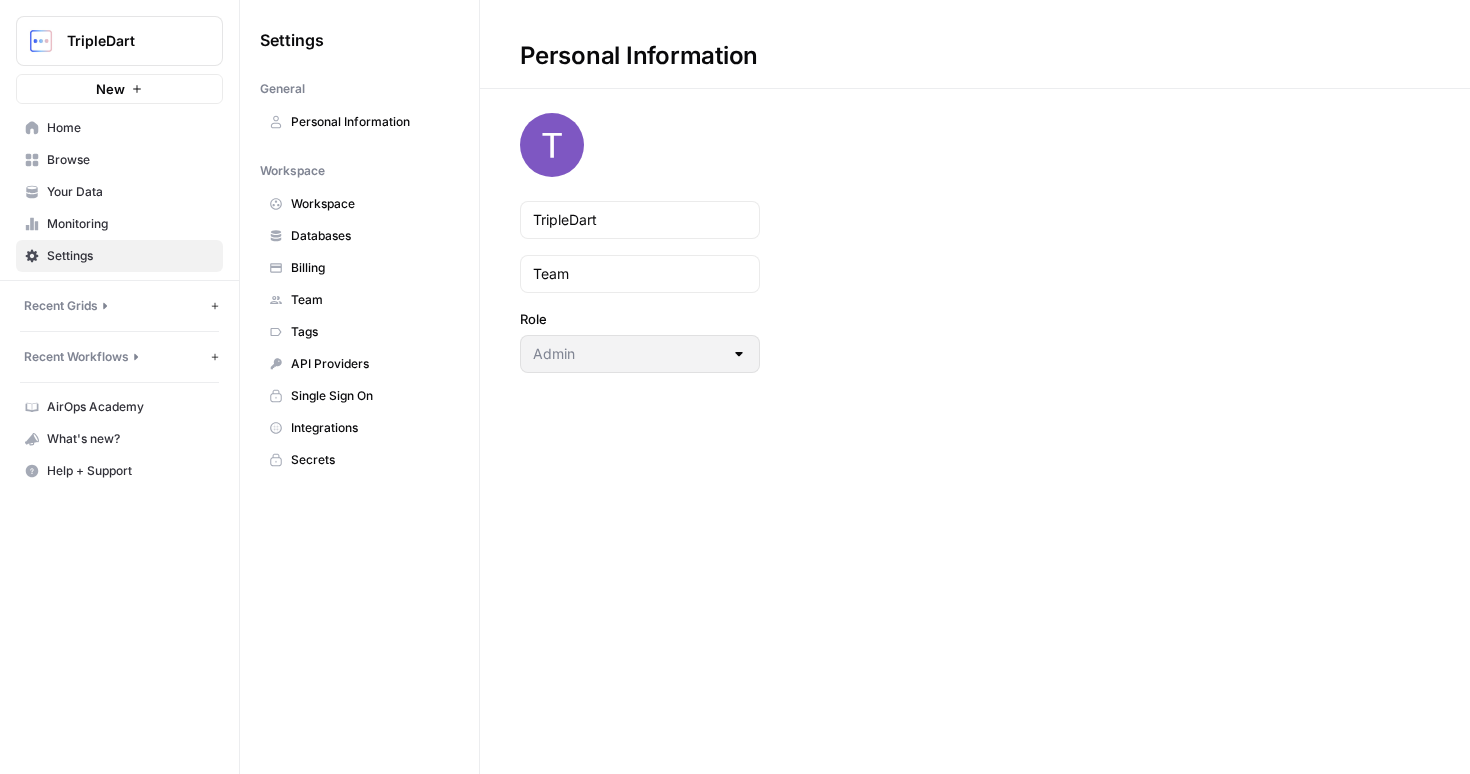 click on "Billing" at bounding box center (359, 268) 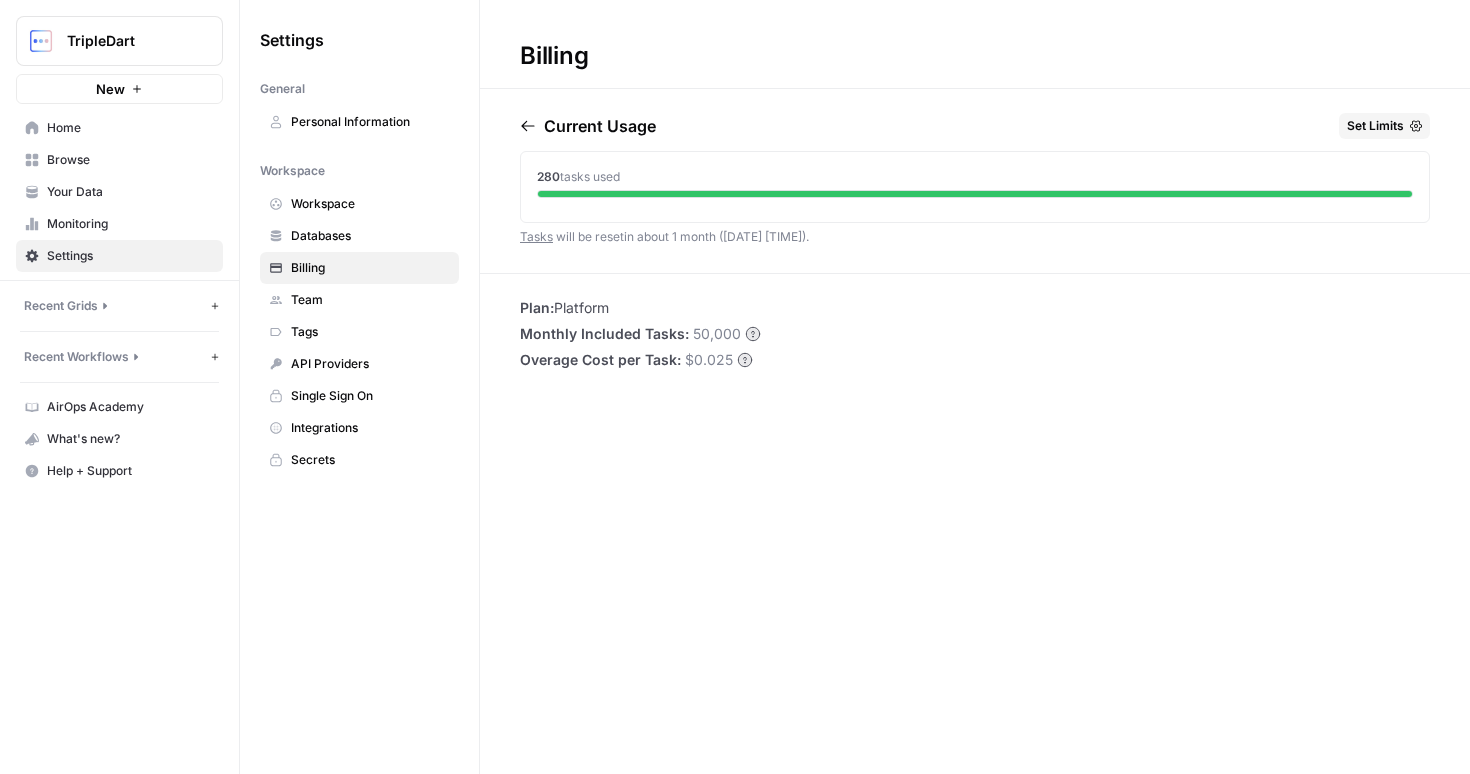 drag, startPoint x: 556, startPoint y: 191, endPoint x: 631, endPoint y: 188, distance: 75.059975 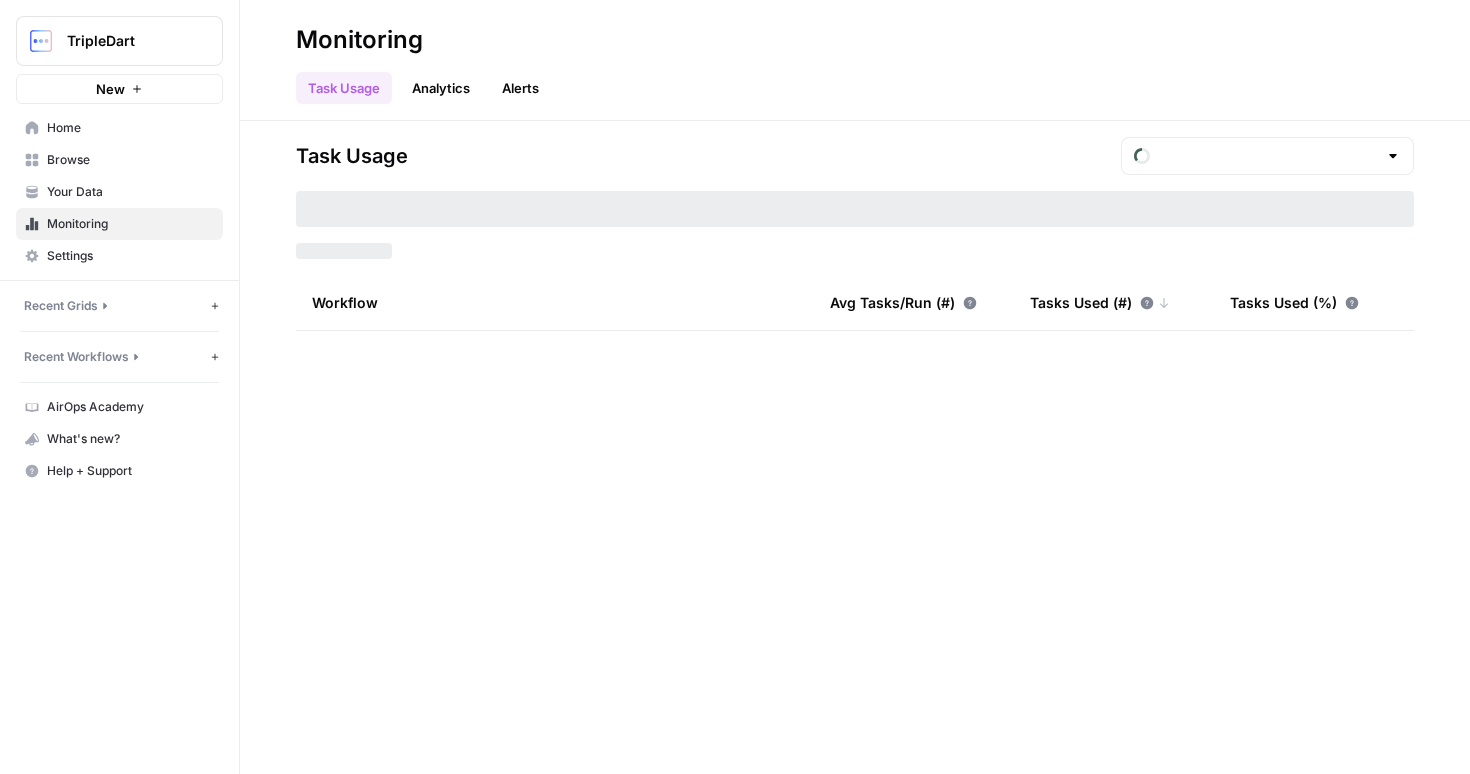 type on "August Tasks" 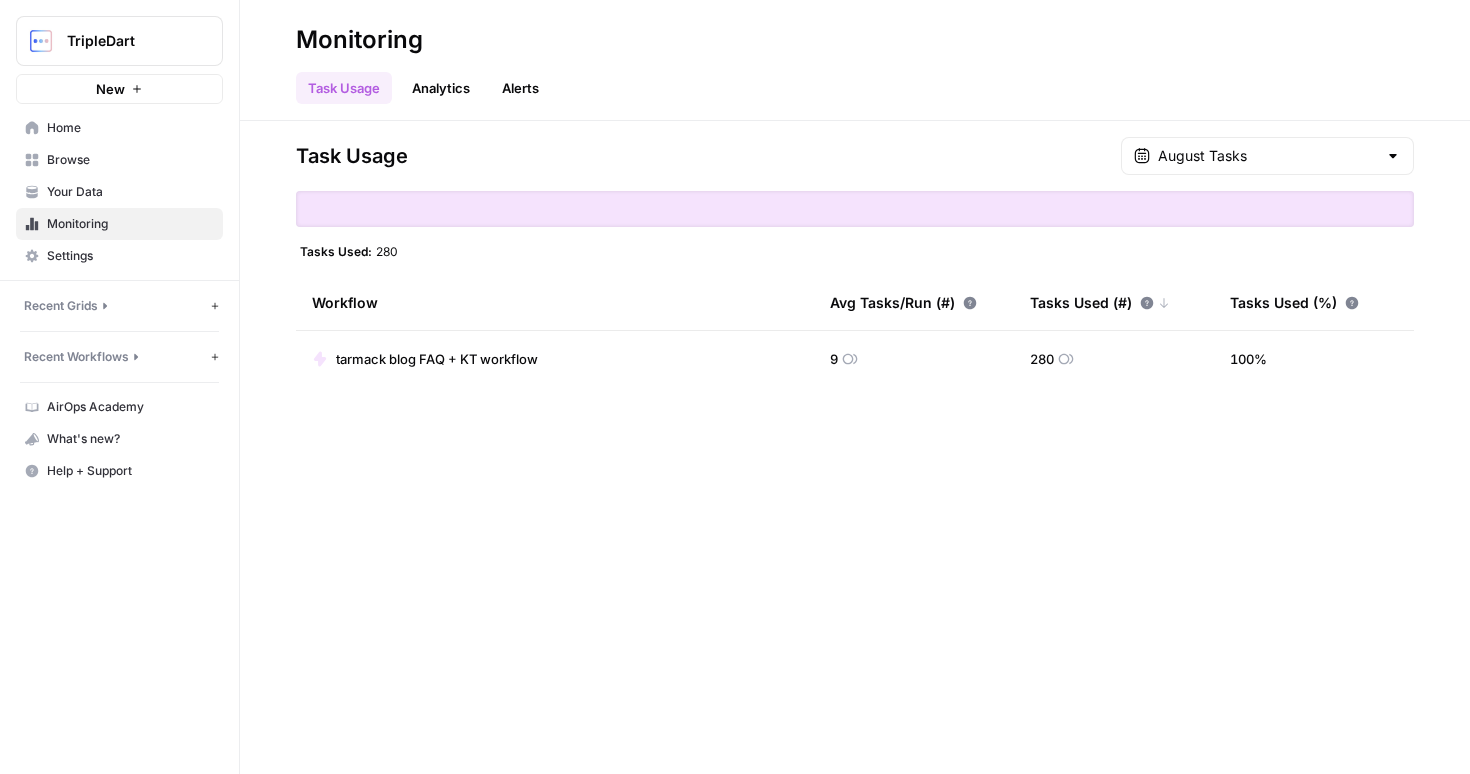 click at bounding box center (855, 209) 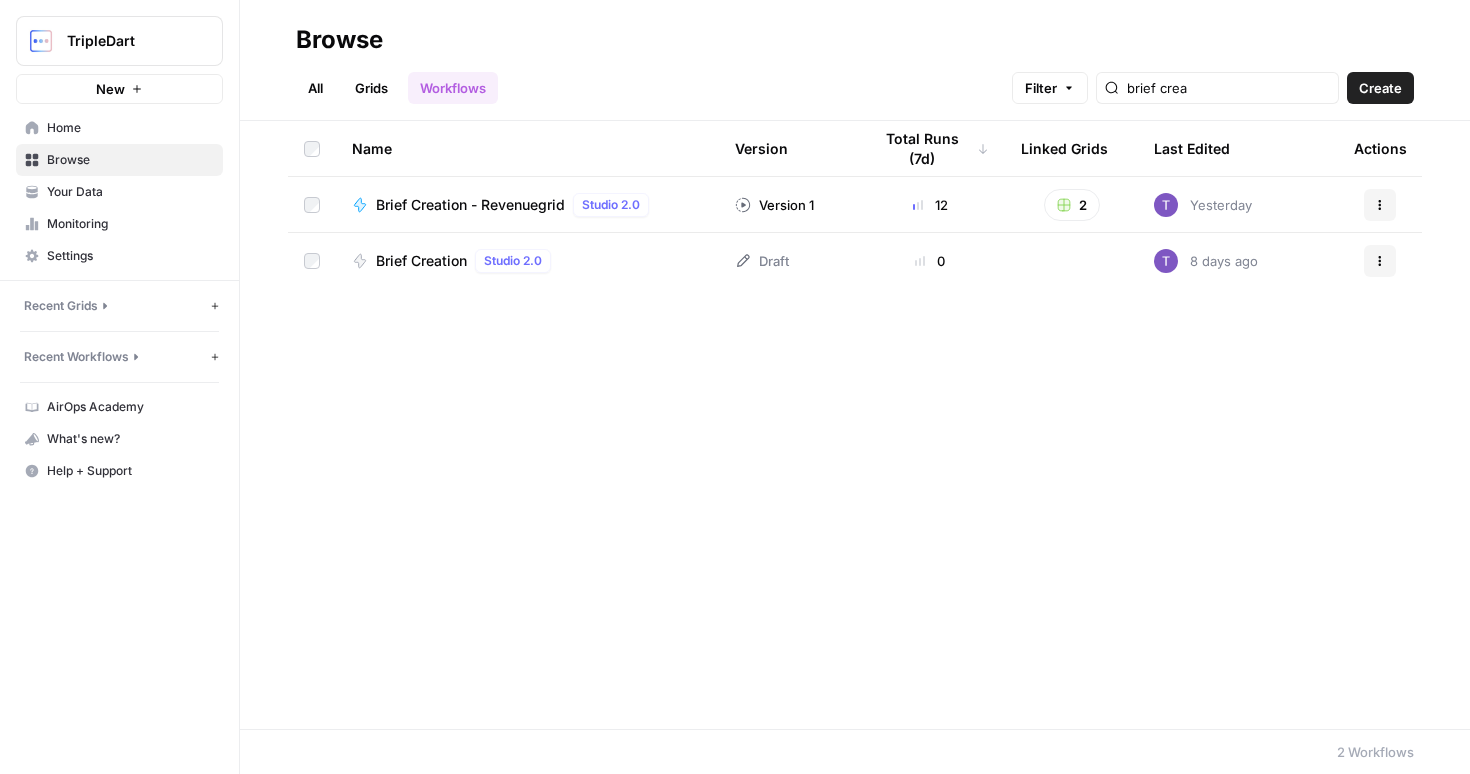 click on "Brief Creation  - Revenuegrid" at bounding box center (470, 205) 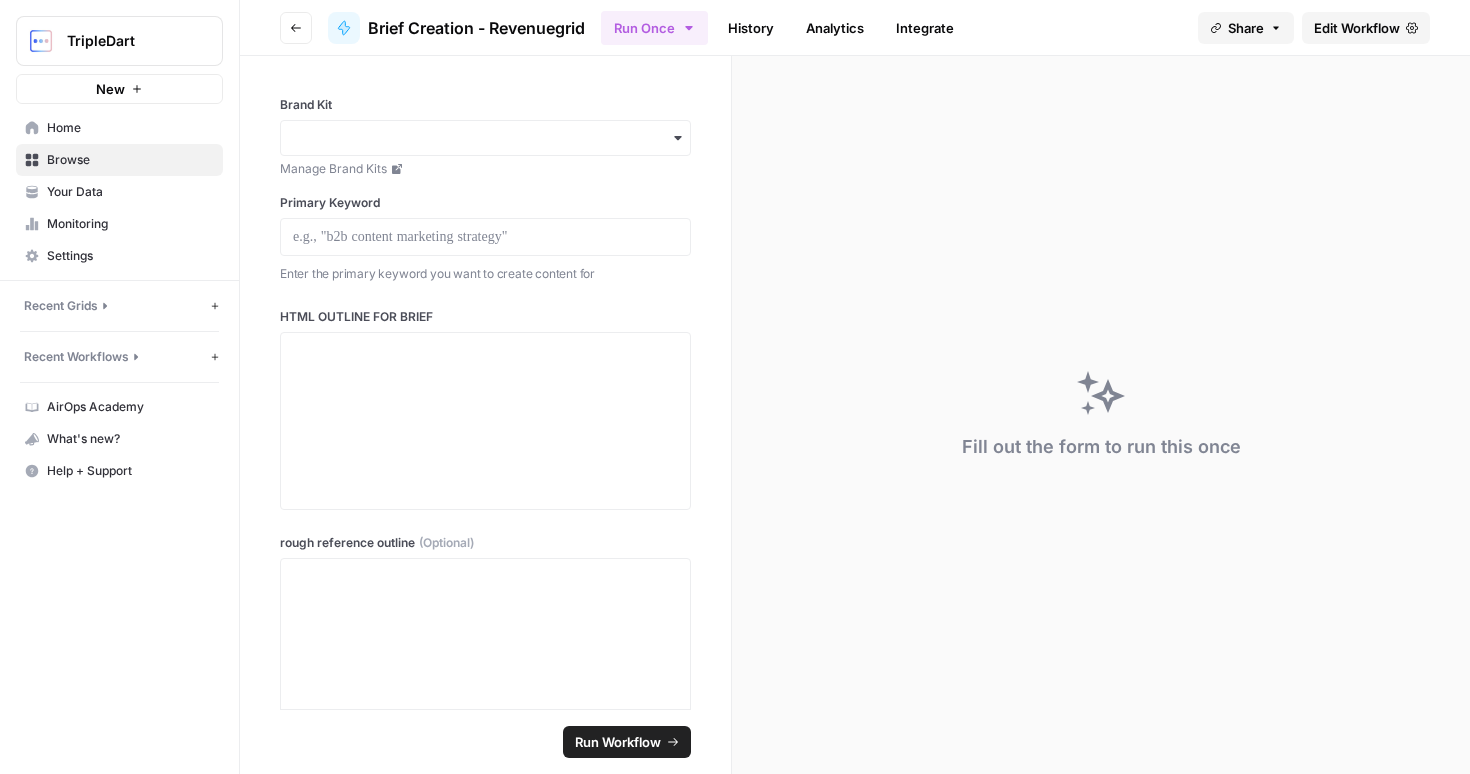 click on "Edit Workflow" at bounding box center (1357, 28) 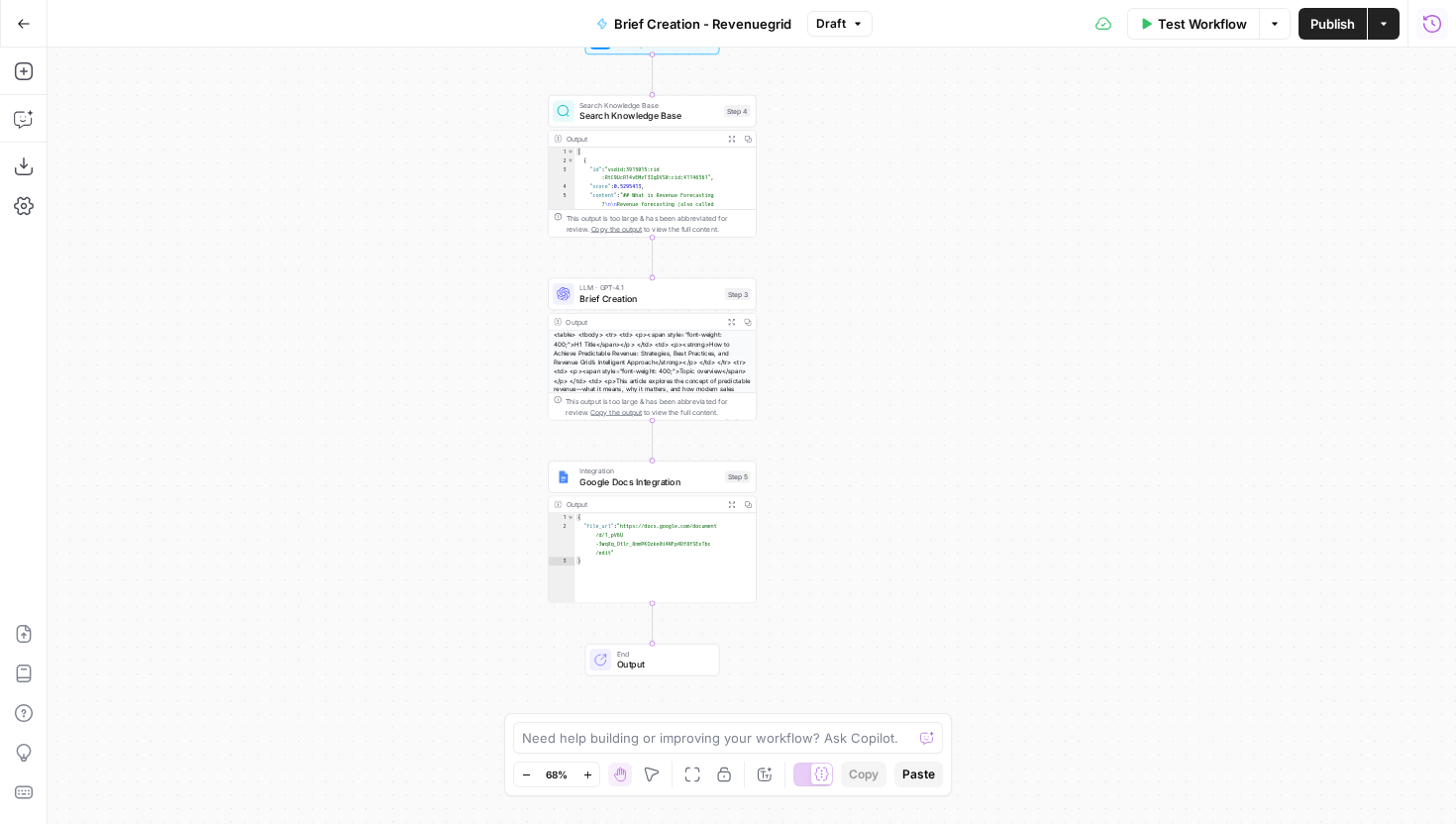 click on "Run History" at bounding box center (1432, 24) 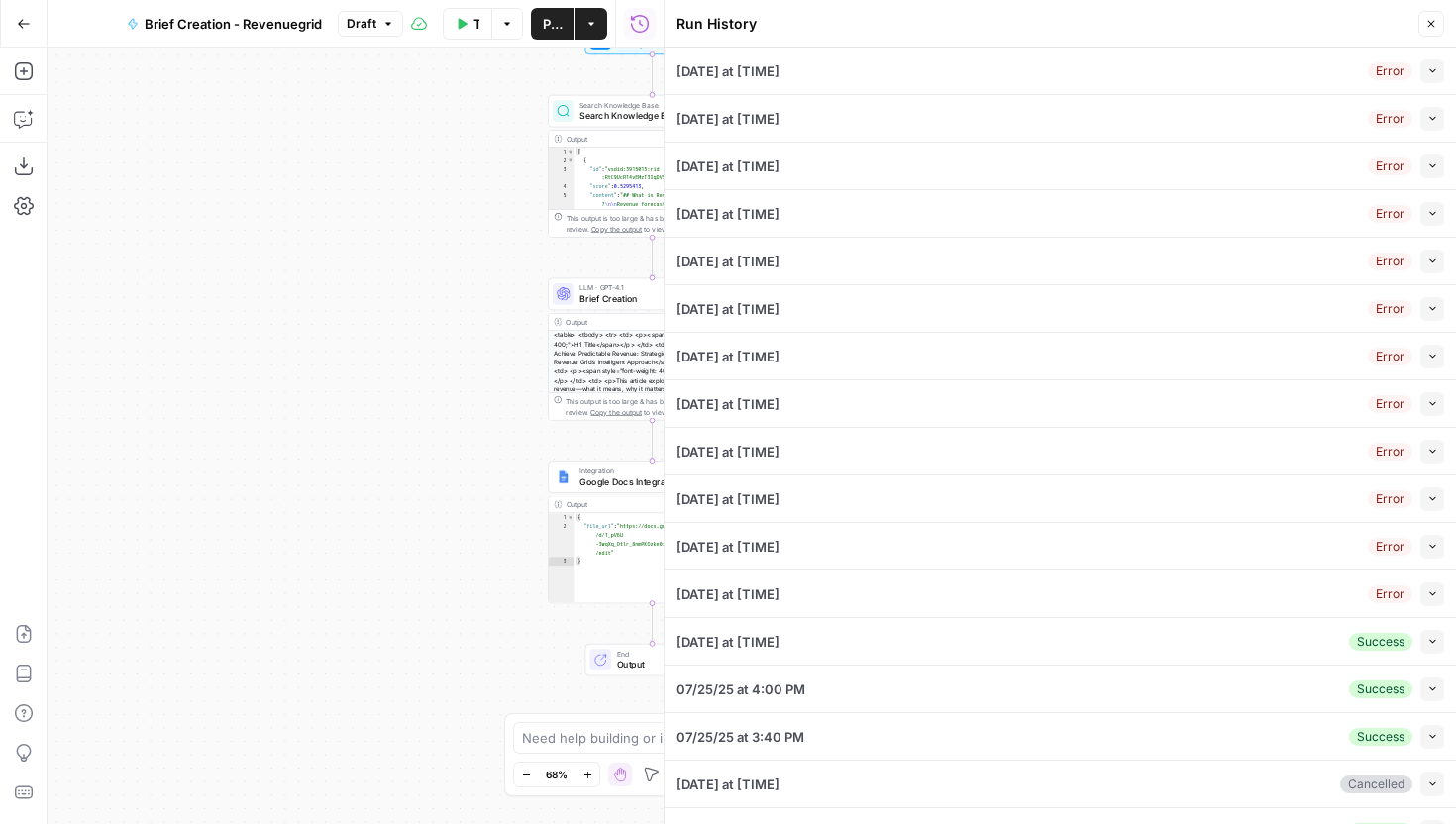 click 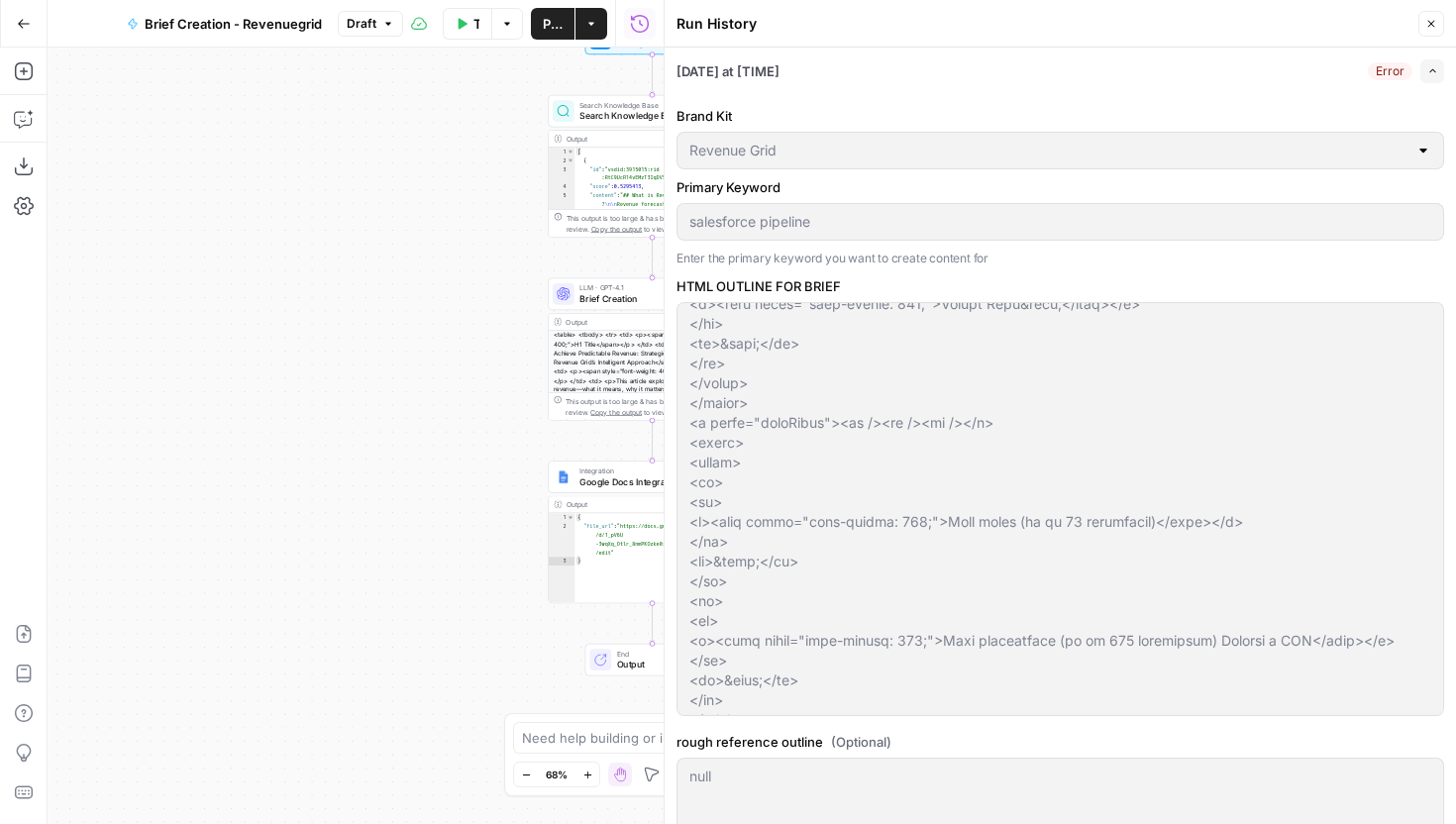 scroll, scrollTop: 2357, scrollLeft: 0, axis: vertical 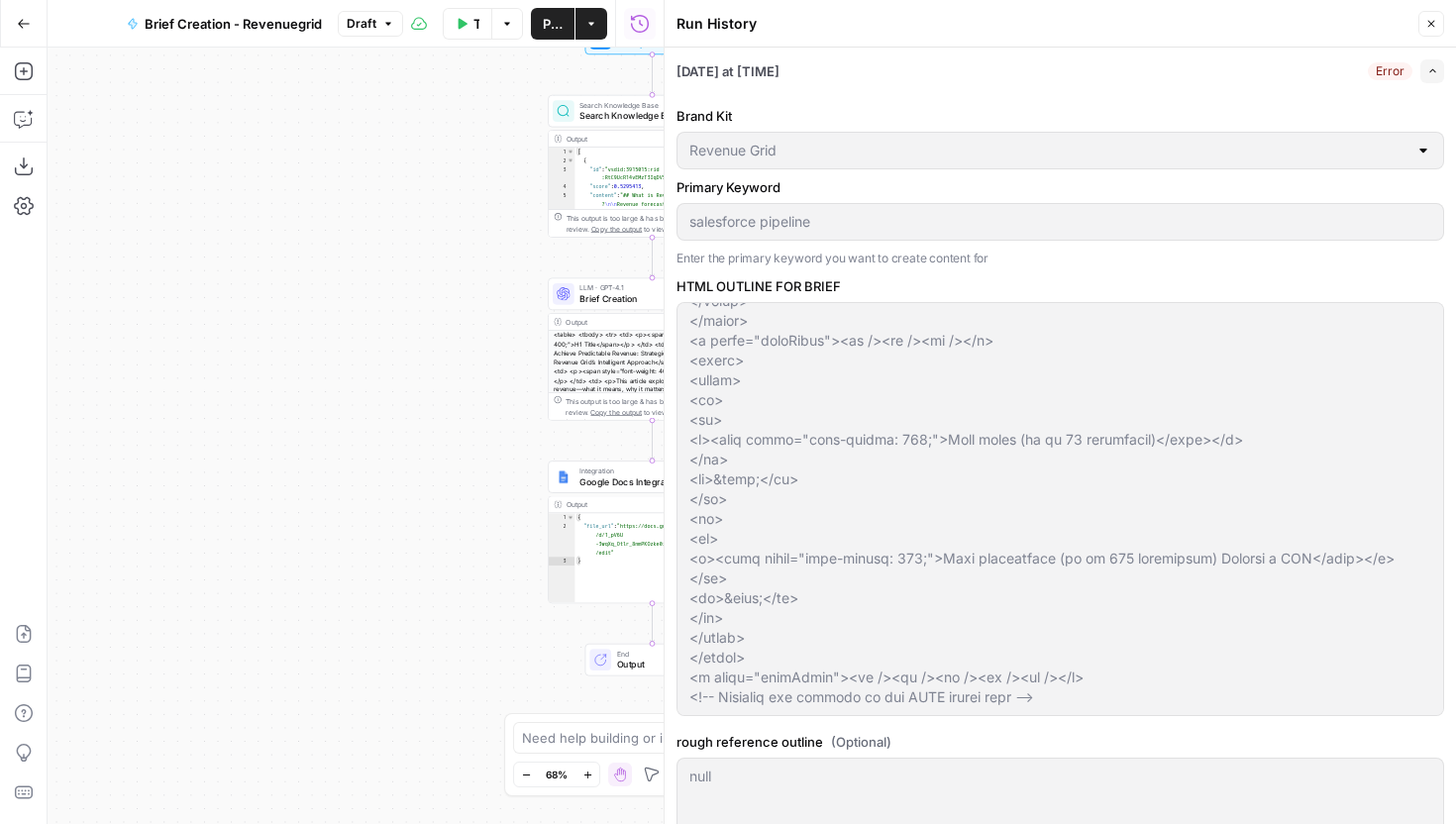click on "Workflow Set Inputs Inputs Search Knowledge Base Search Knowledge Base Step 4 Output Expand Output Copy 1 2 3 4 5 [    {      "id" :  "vsdid:[NUMBER]:[NUMBER]:RtC9UcR14vEMzT3IqDVS0:cid:[NUMBER]" ,      "score" :  0.5295413 ,      "content" :  "## What is Revenue Forecasting          ? \n\n Revenue forecasting (also called           revenue projection in some cases) is a           process of estimating the future revenue           of a company. It’s typically based on           historical data but can also be           influenced by external factors like           market conditions and economic trends          . \n\n The goal of revenue forecasting is           to predict and plan for how much money           will be coming in over the next few           months or years so that you can decide           whether you need to hire more employees           or order more inventory, among other  \n\n"}" at bounding box center [356, 436] 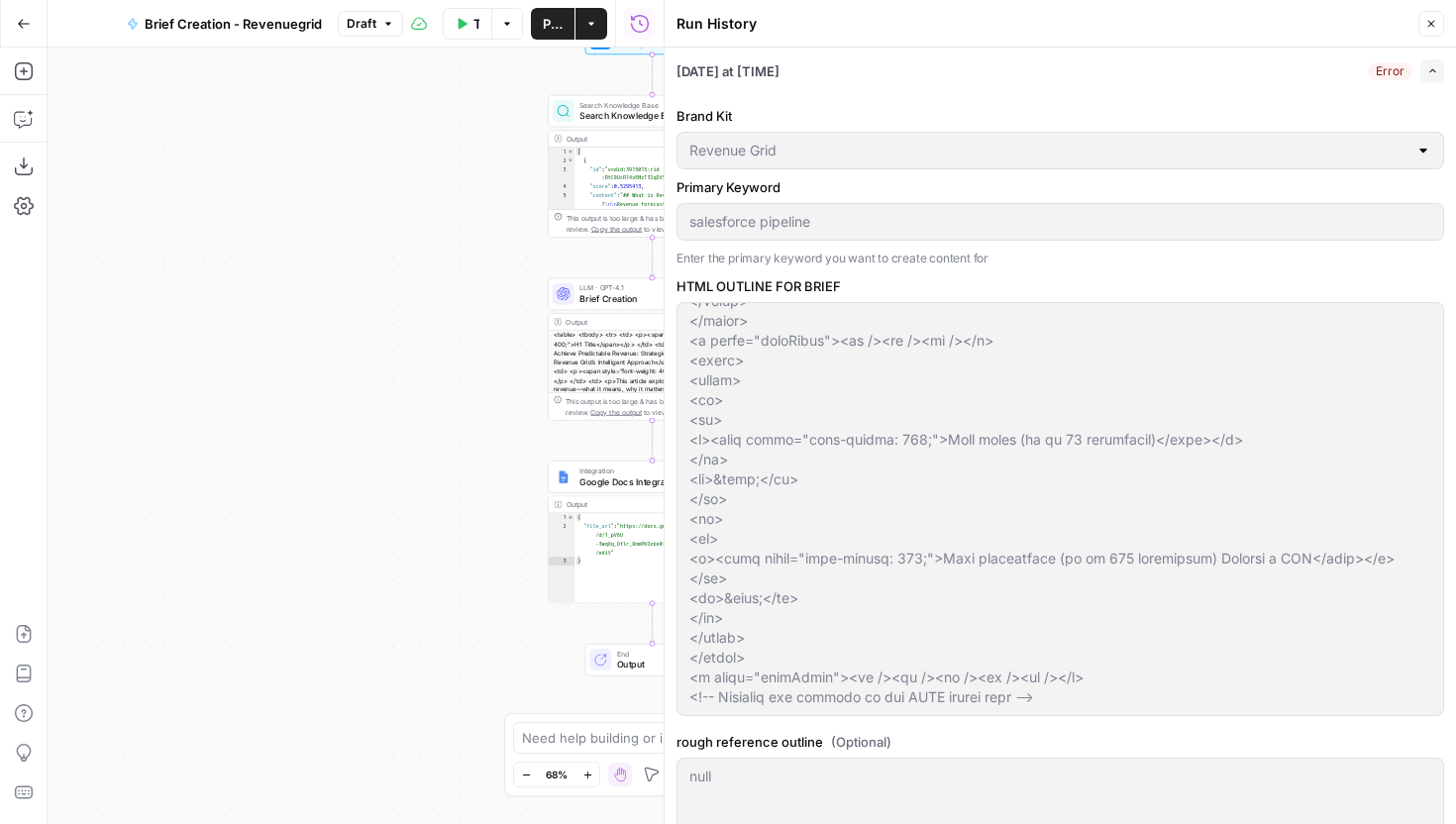 click on "Google Docs Integration" at bounding box center (649, 481) 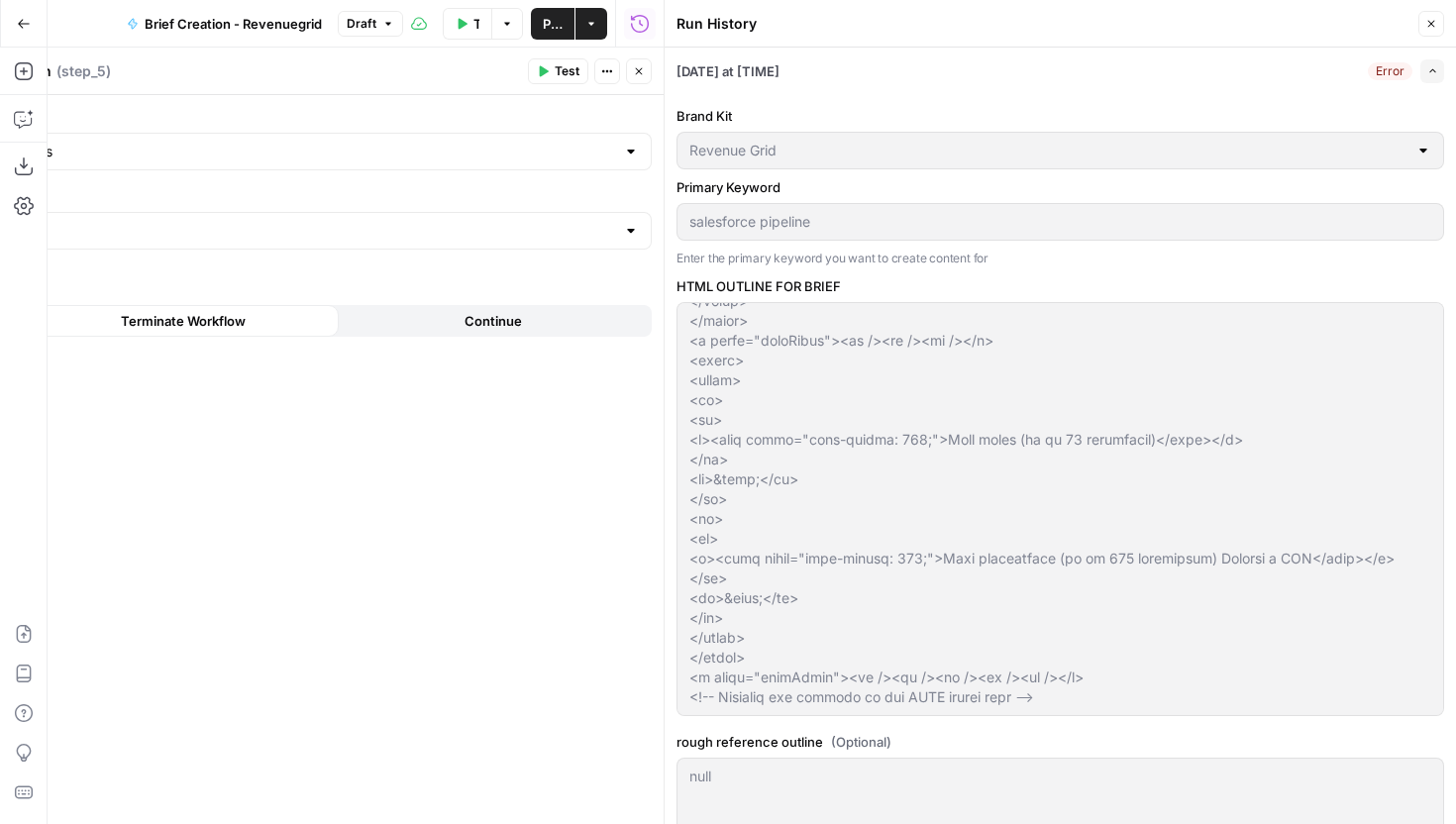 click on "Close" at bounding box center [1431, 24] 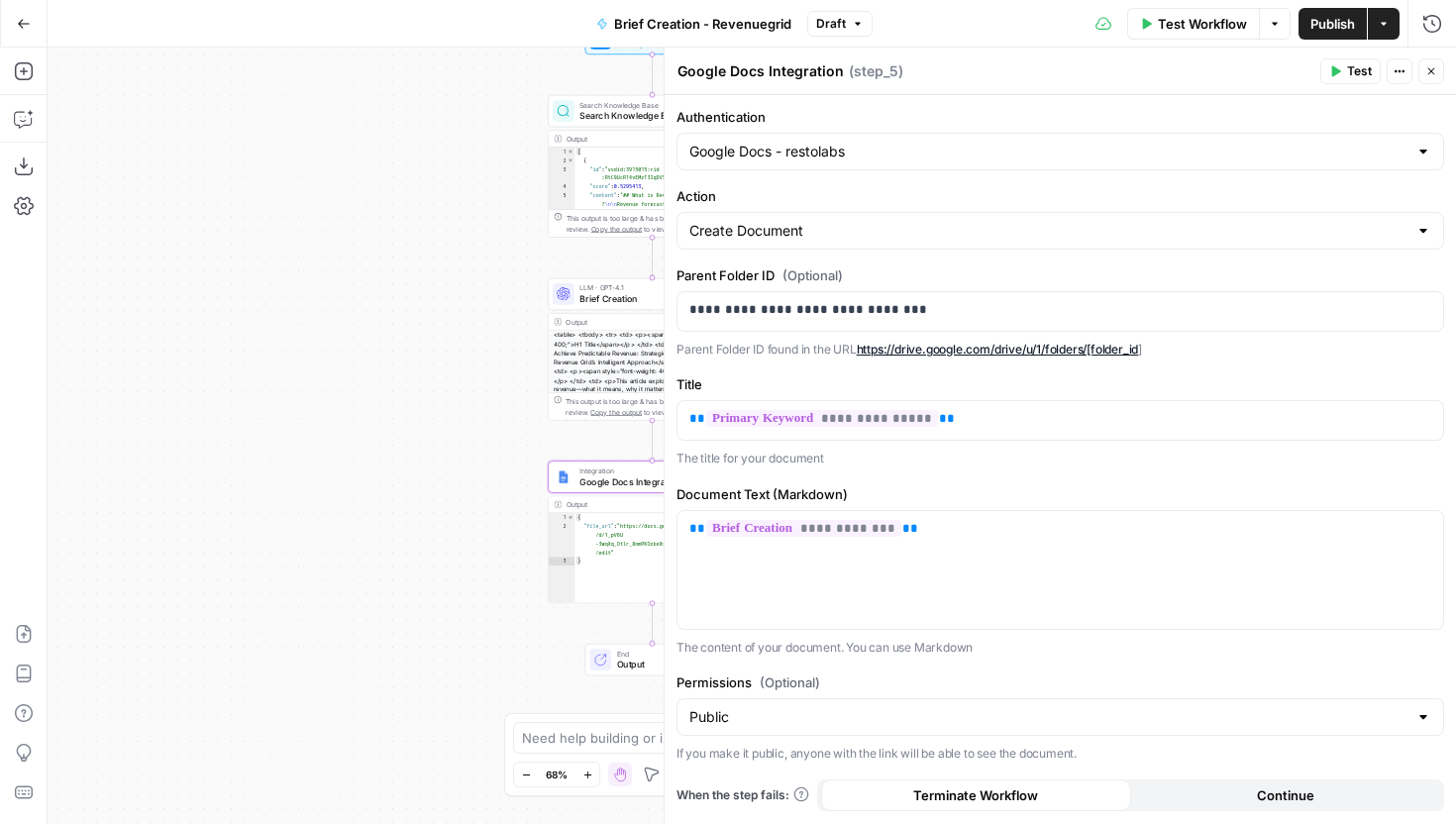 click on "https://drive.google.com/drive/u/1/folders/[folder_id" at bounding box center [997, 349] 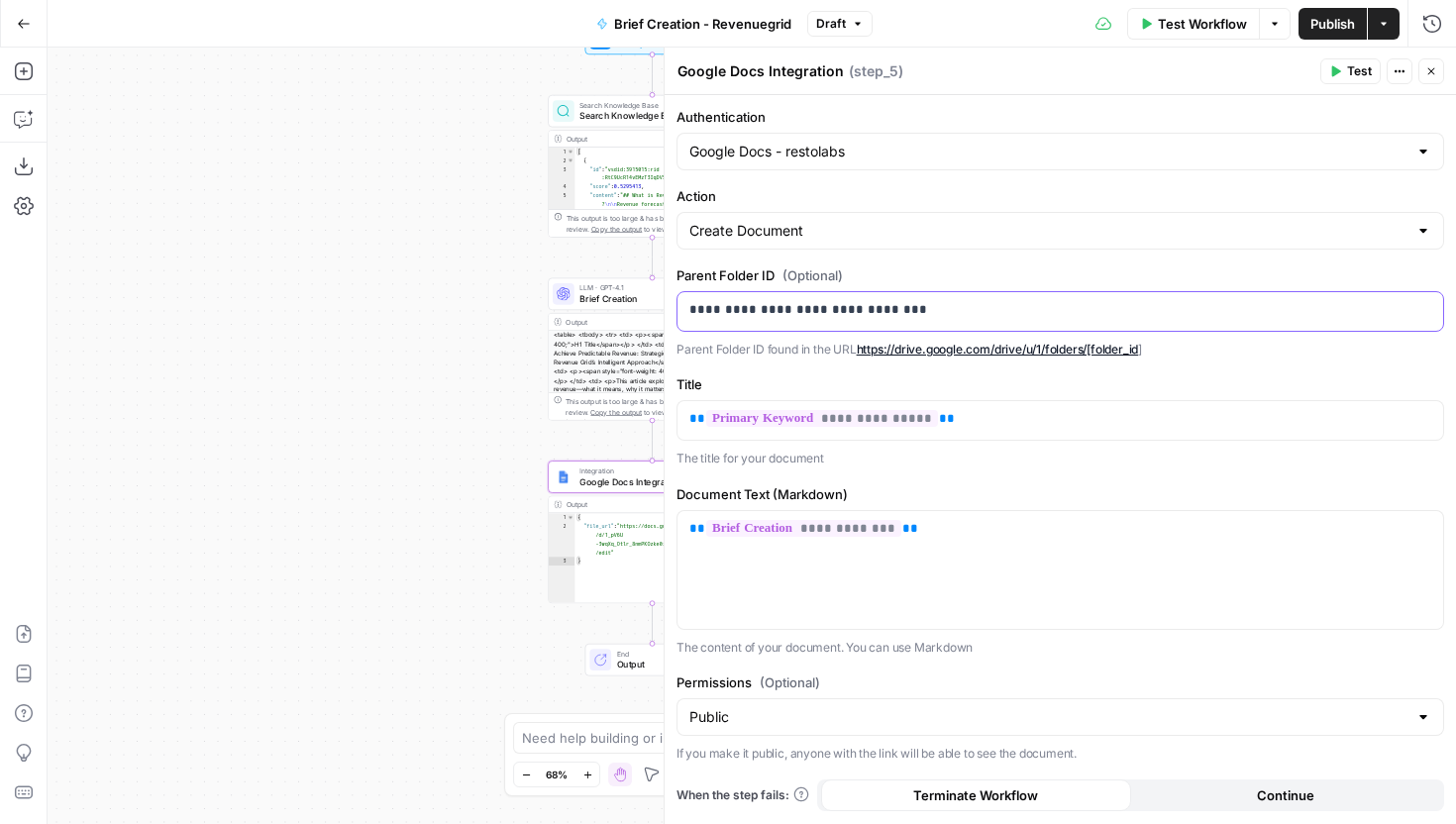click on "**********" at bounding box center [1060, 310] 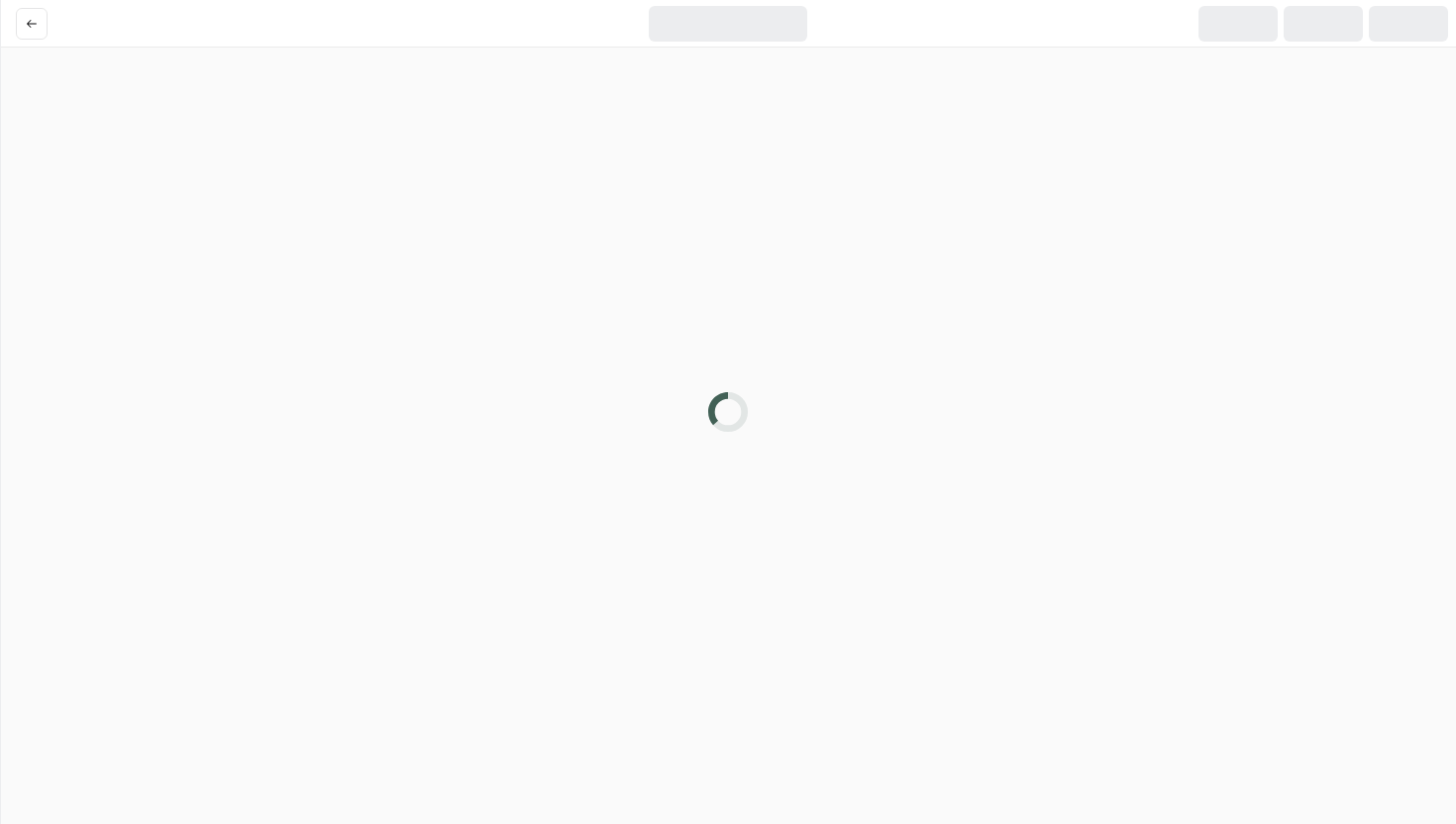 scroll, scrollTop: 0, scrollLeft: 0, axis: both 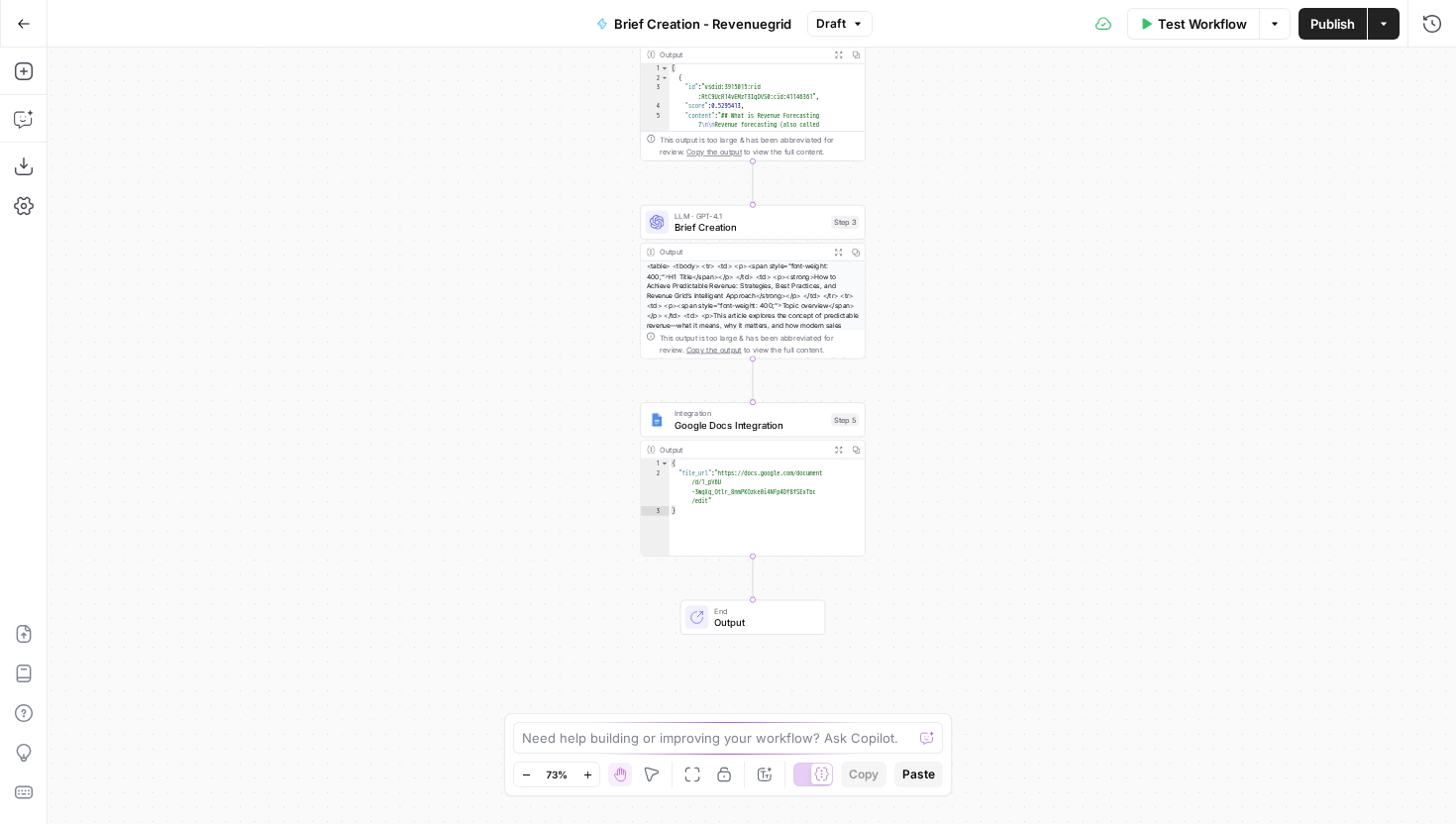 click on "Publish" at bounding box center [1332, 24] 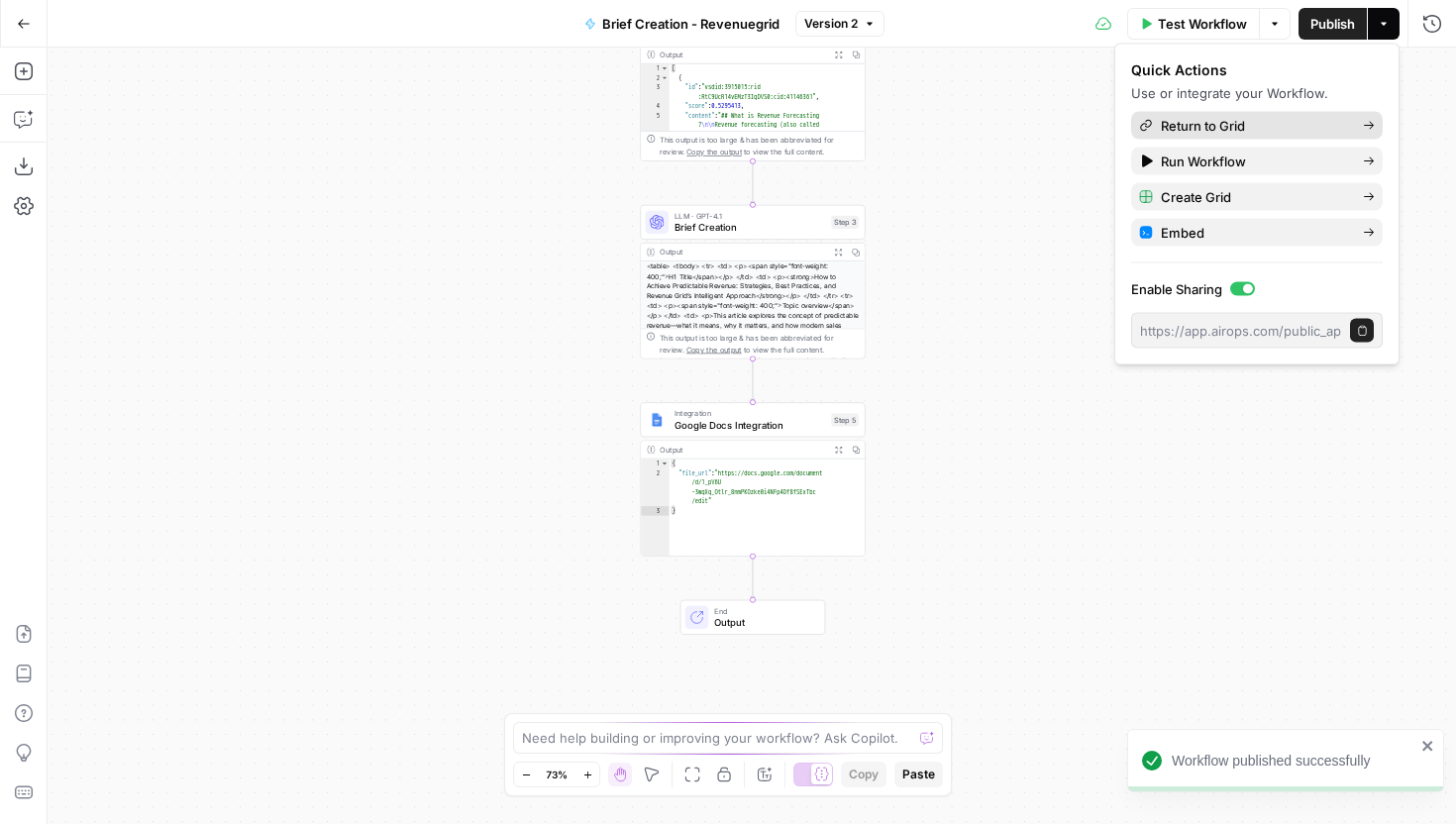 click on "Return to Grid" at bounding box center (1254, 126) 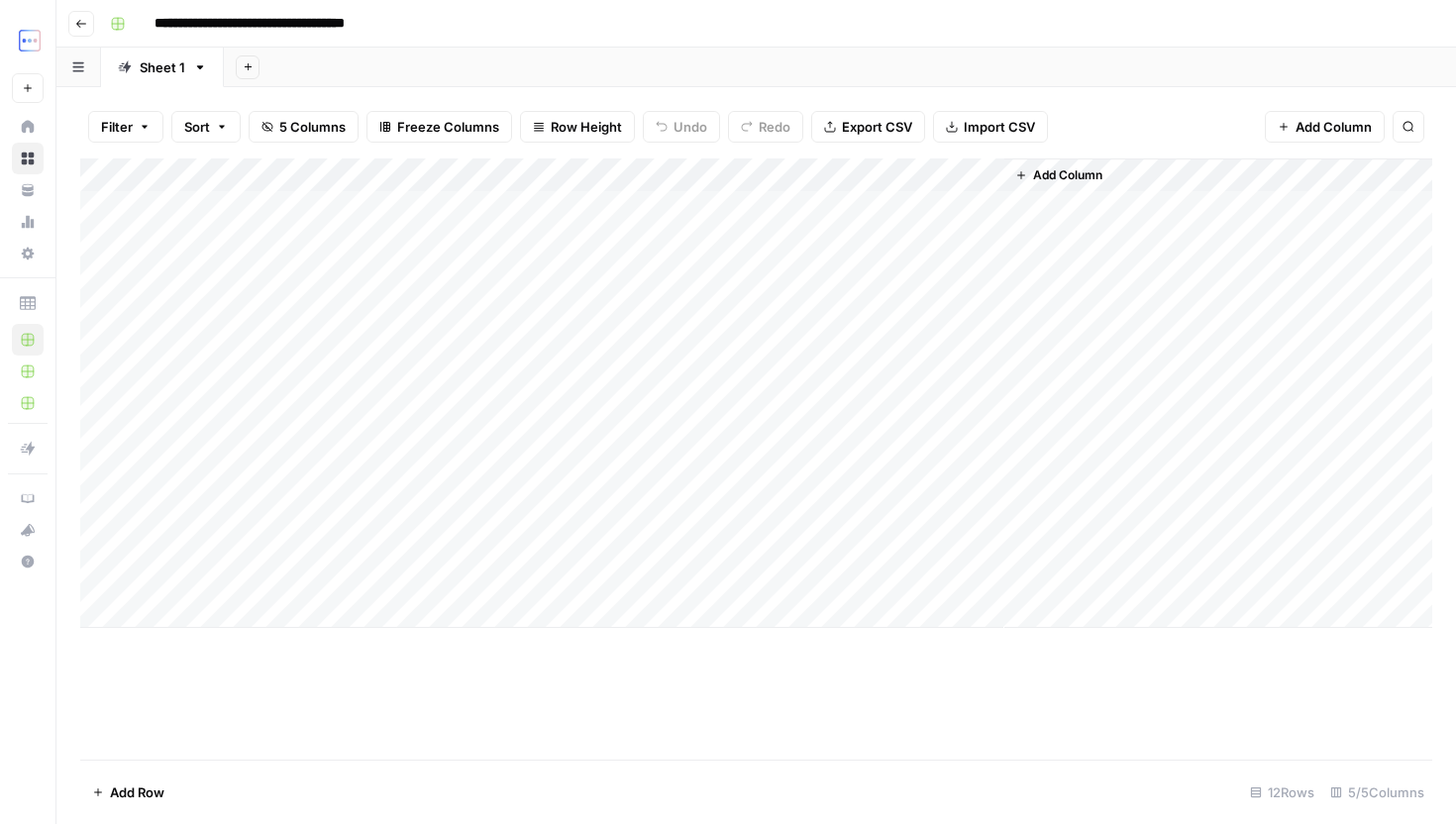 click on "Add Column" at bounding box center (756, 393) 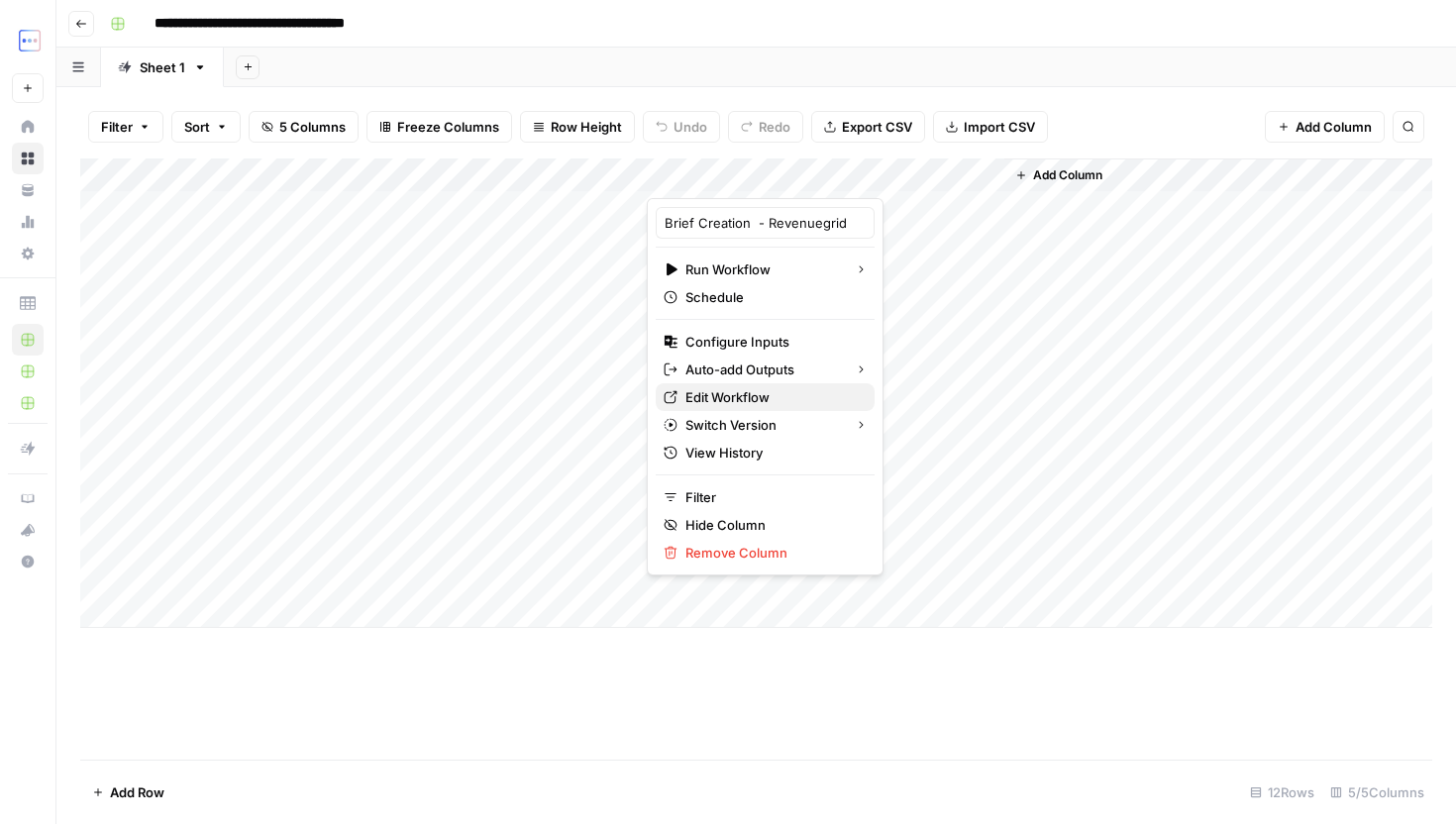 click on "Edit Workflow" at bounding box center [772, 397] 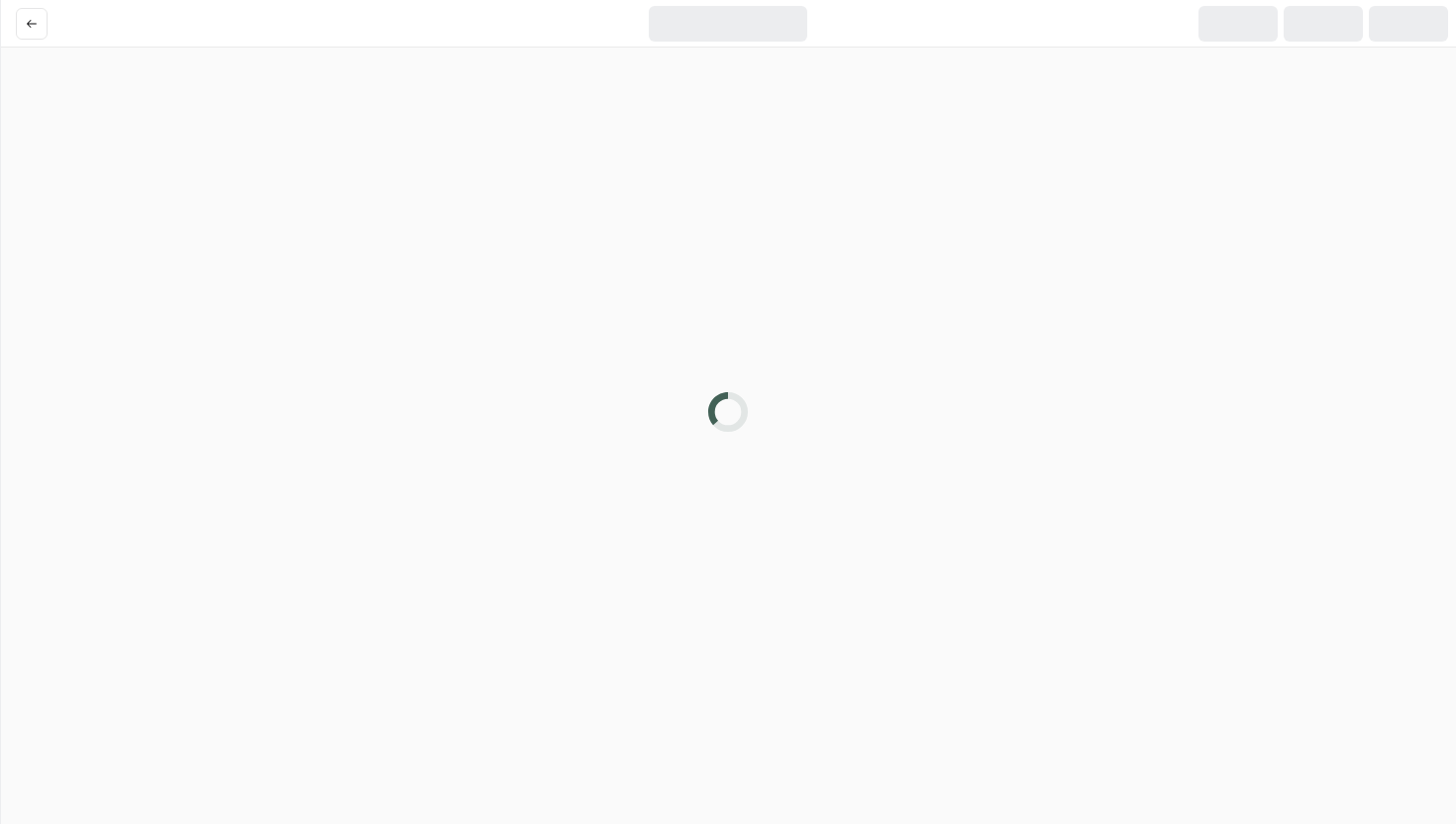 scroll, scrollTop: 0, scrollLeft: 0, axis: both 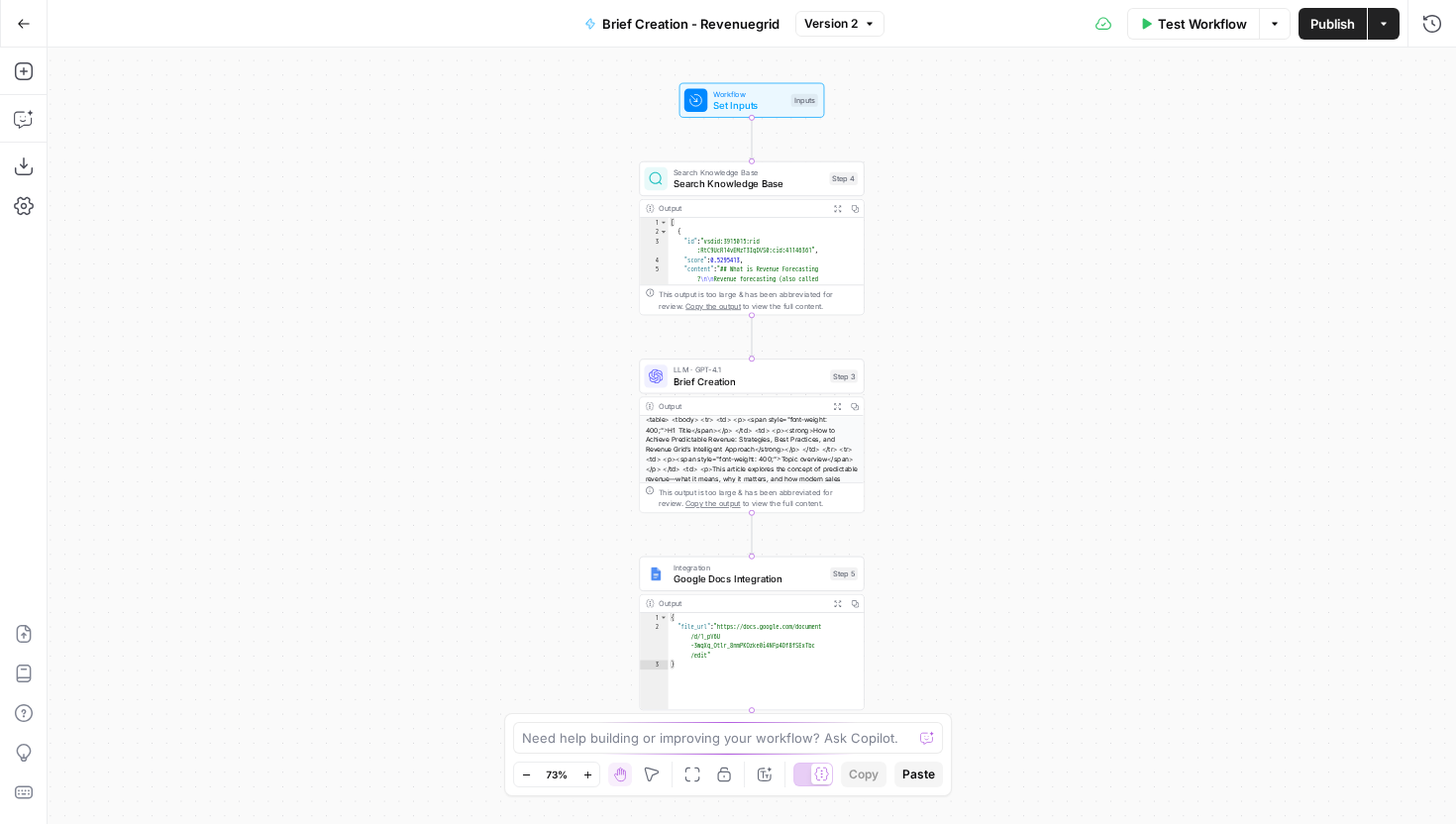 click on "Actions" at bounding box center [1384, 24] 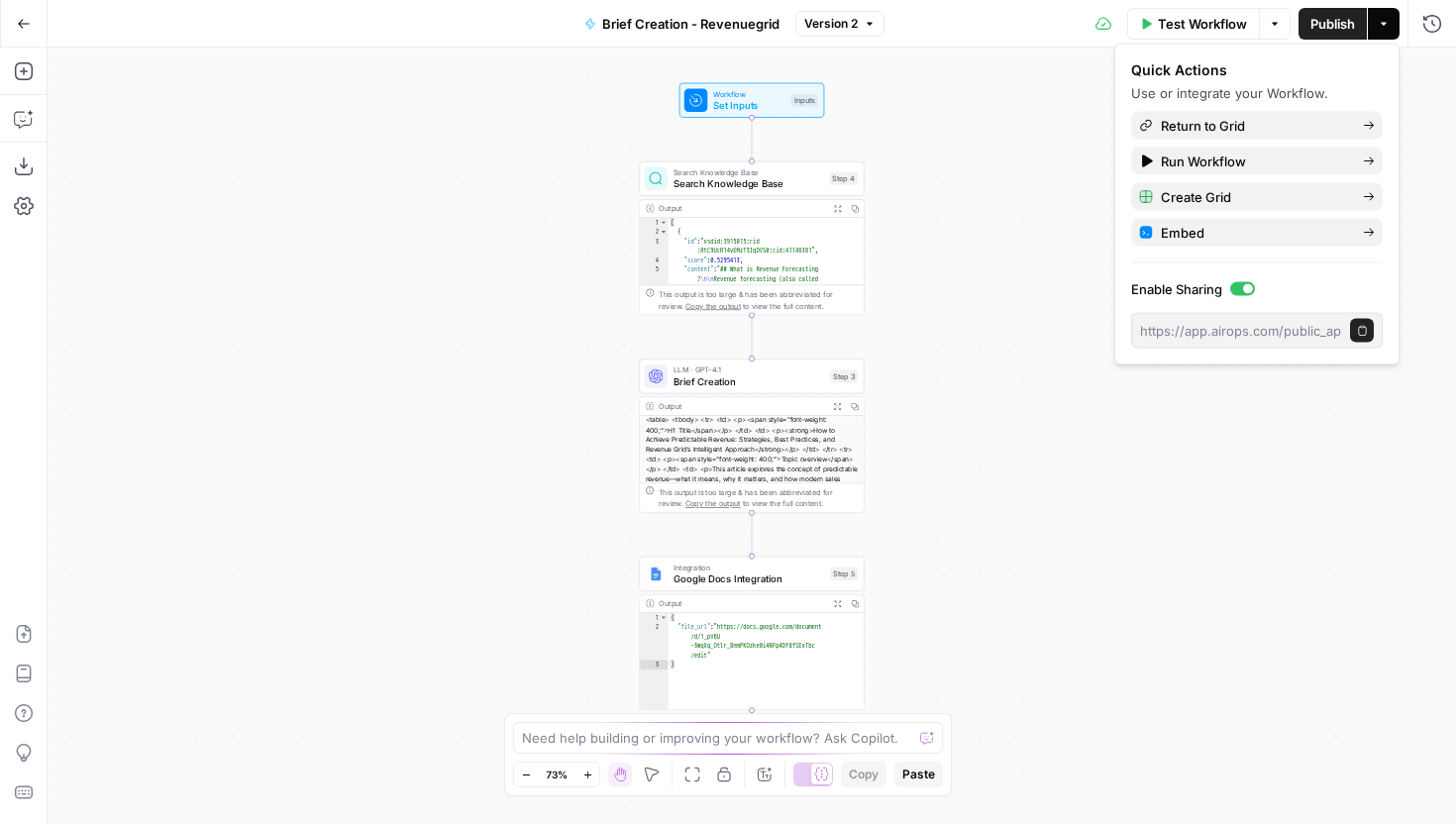 drag, startPoint x: 958, startPoint y: 464, endPoint x: 936, endPoint y: 464, distance: 22 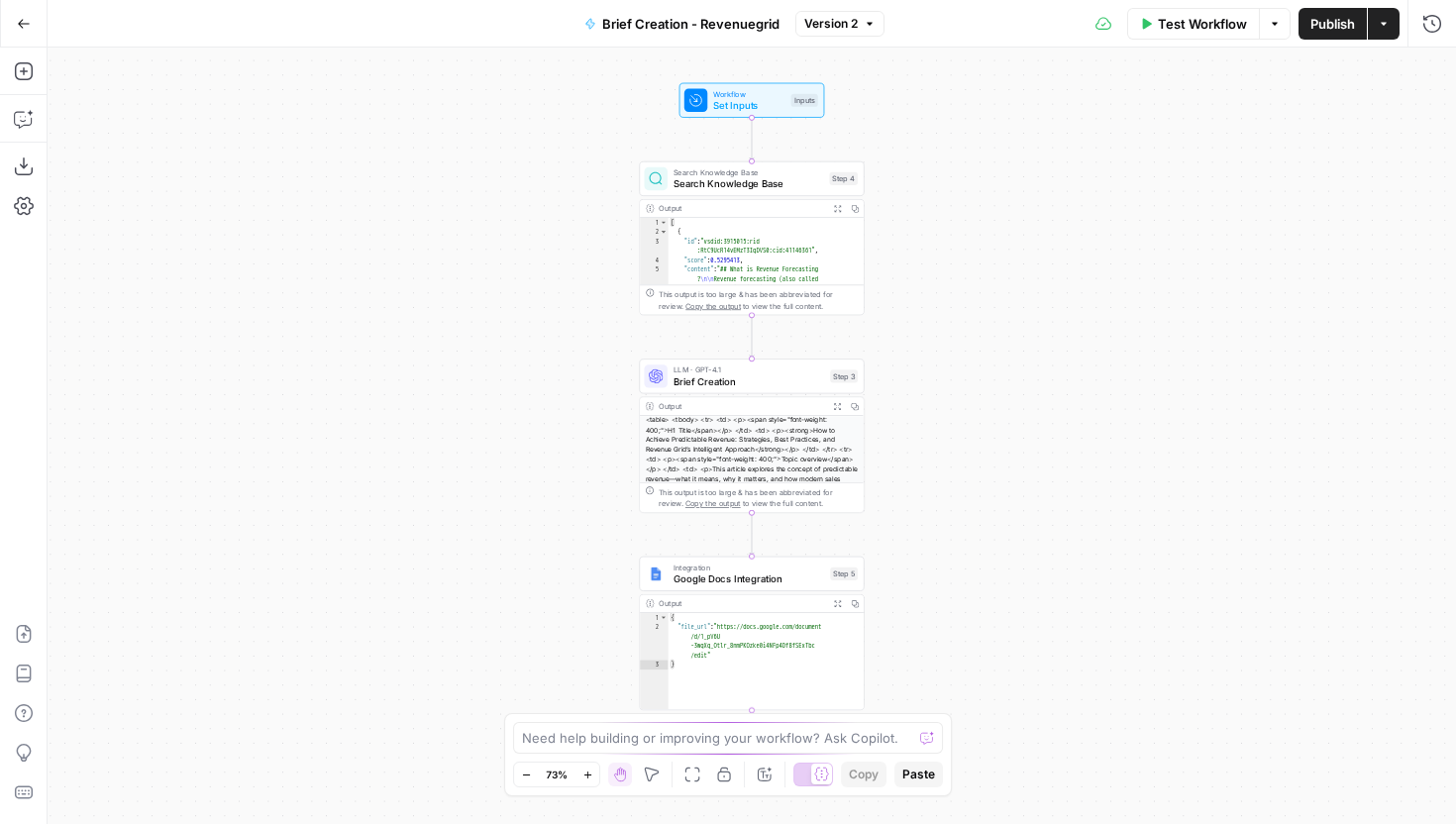 click on "Google Docs Integration" at bounding box center (749, 578) 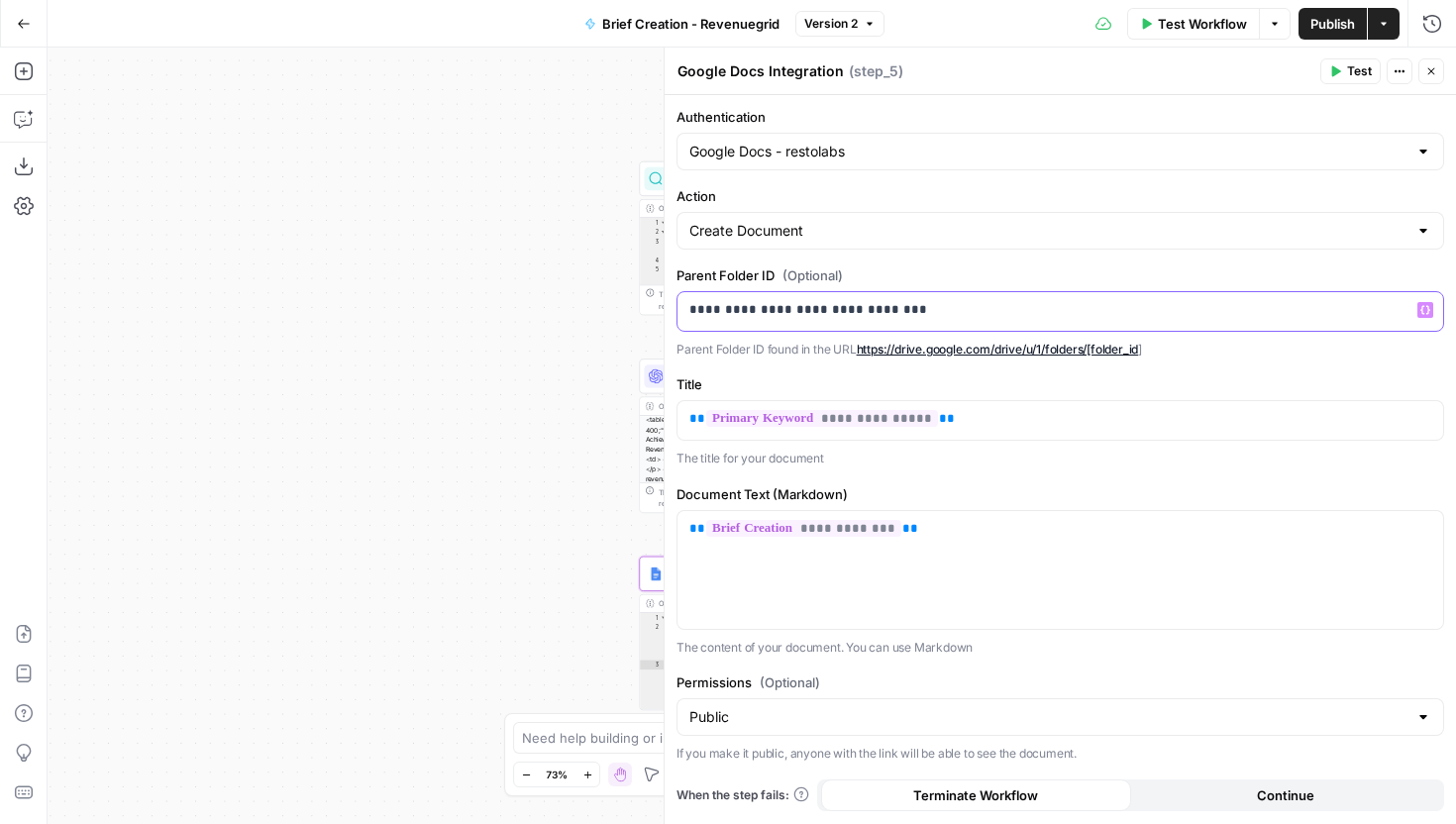 click on "**********" at bounding box center (1060, 311) 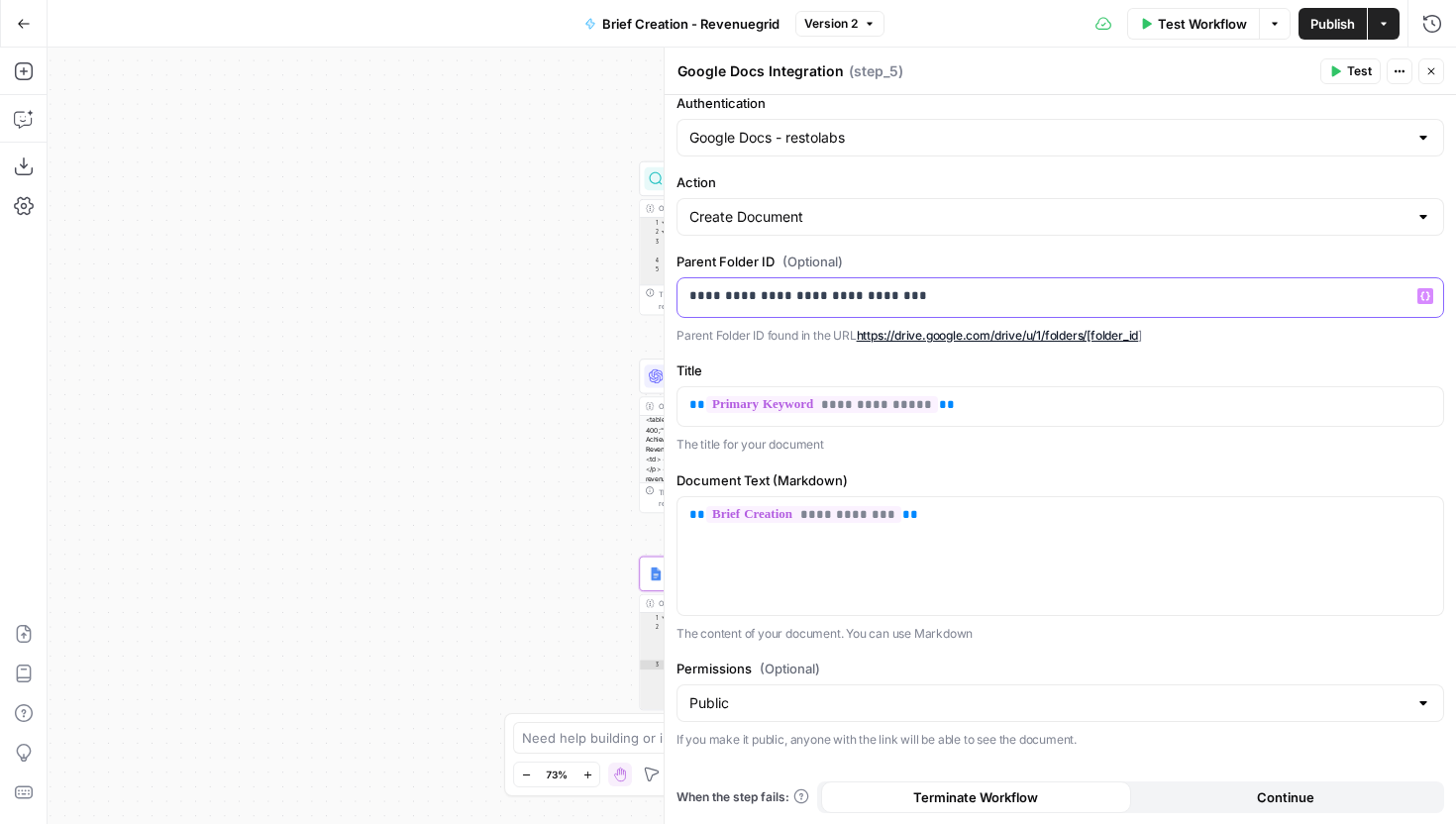 scroll, scrollTop: 0, scrollLeft: 0, axis: both 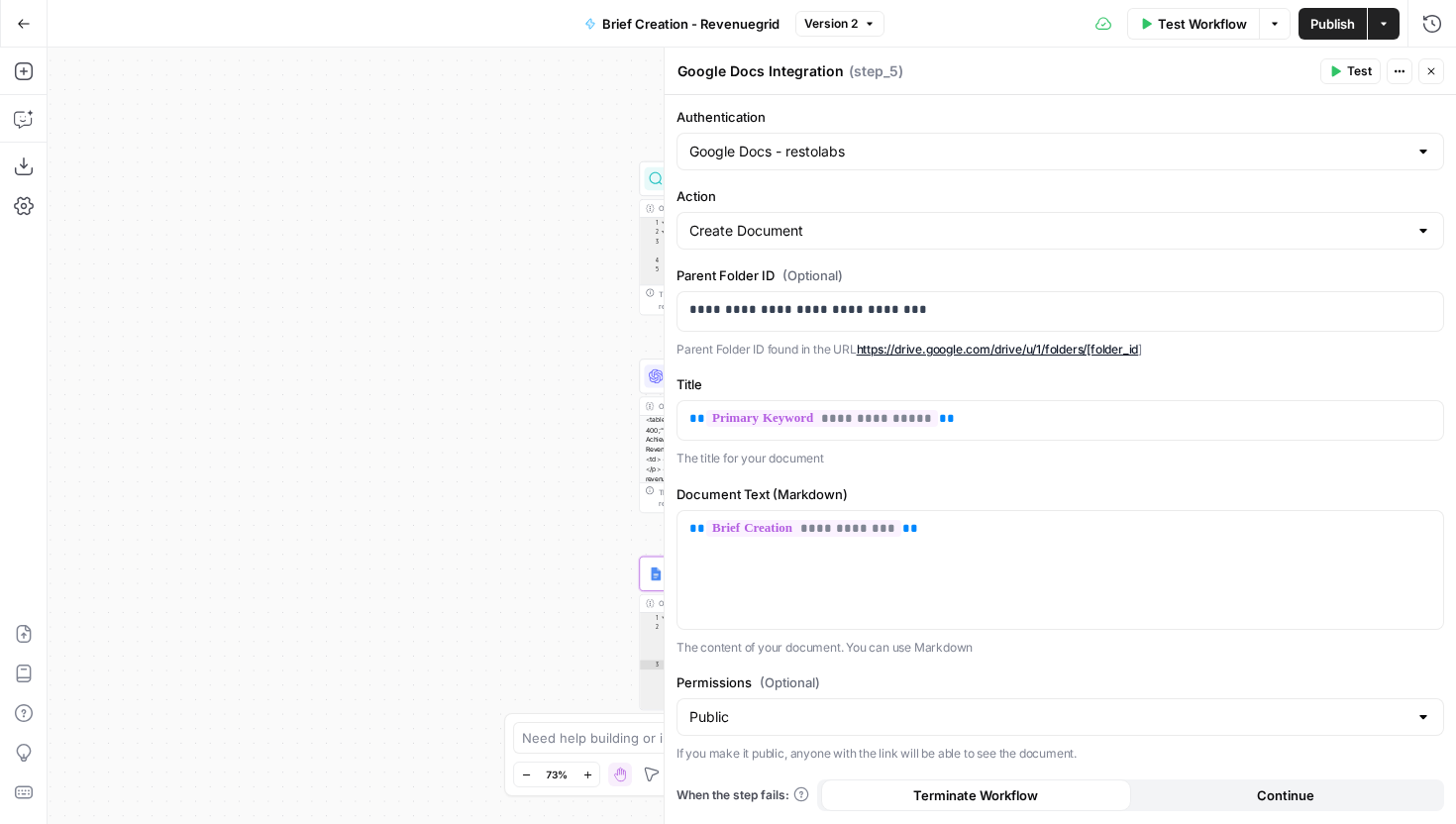 click on "Publish" at bounding box center [1332, 24] 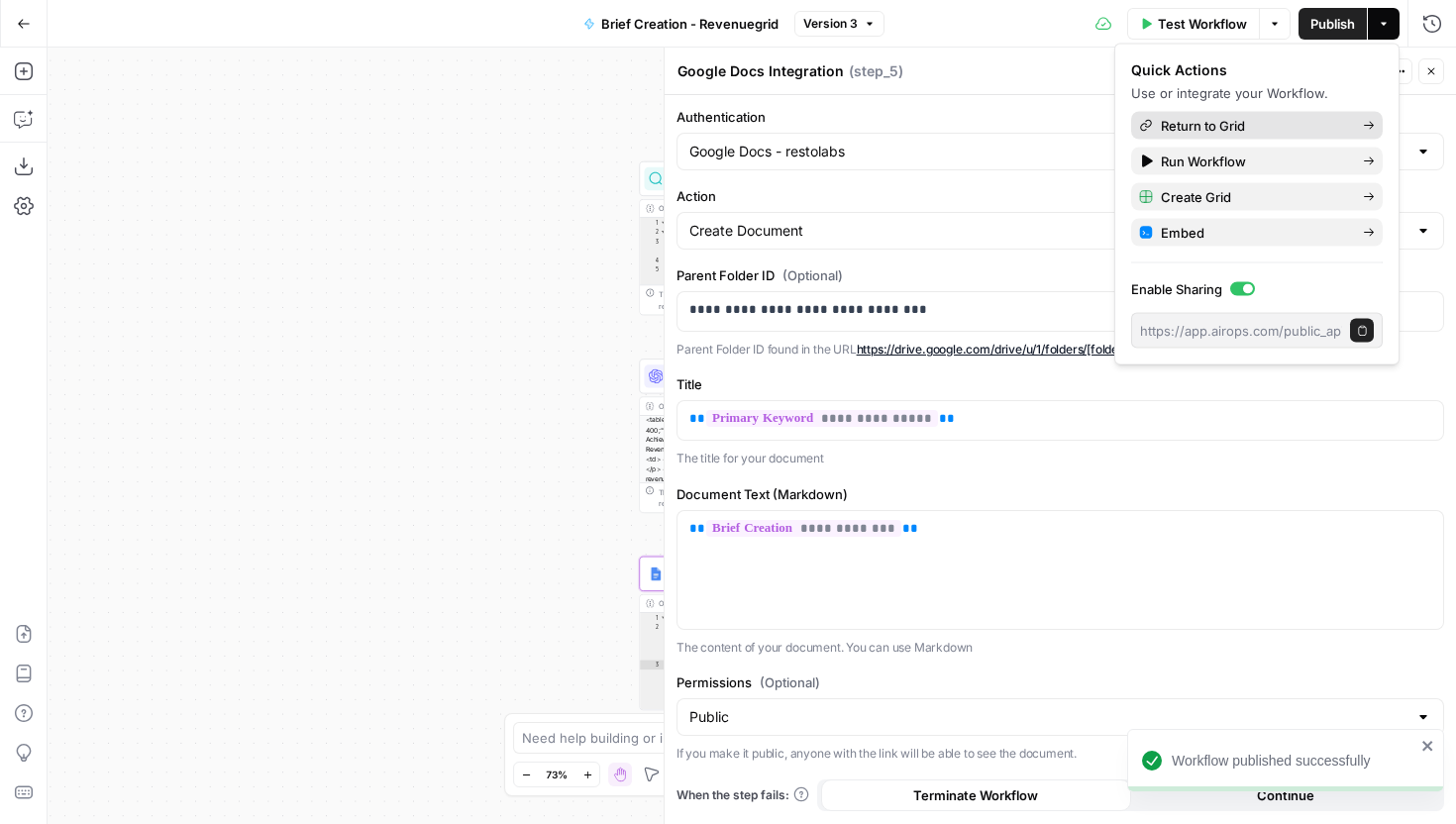 click on "Return to Grid" at bounding box center [1254, 126] 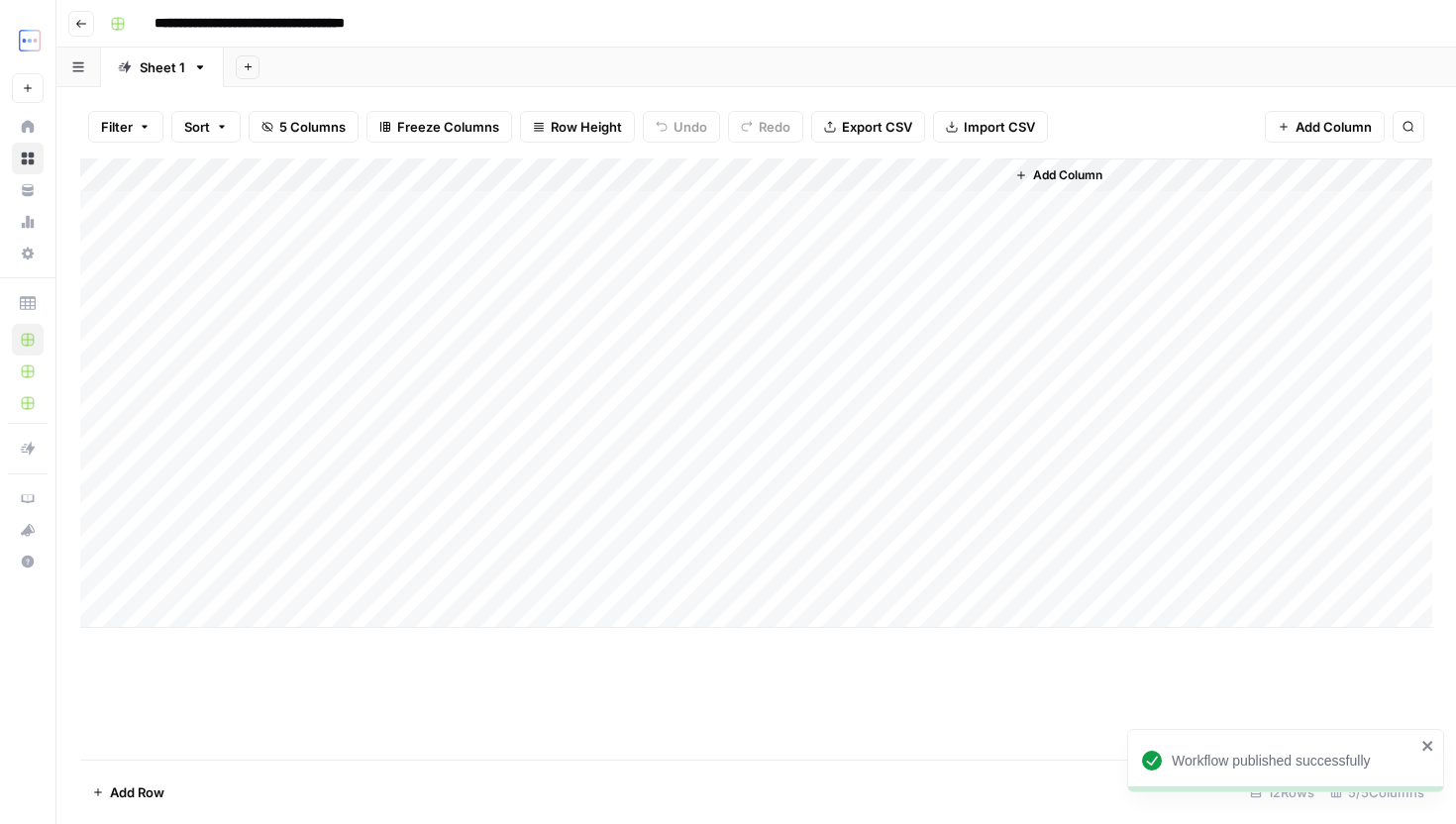 click on "Add Column" at bounding box center (756, 393) 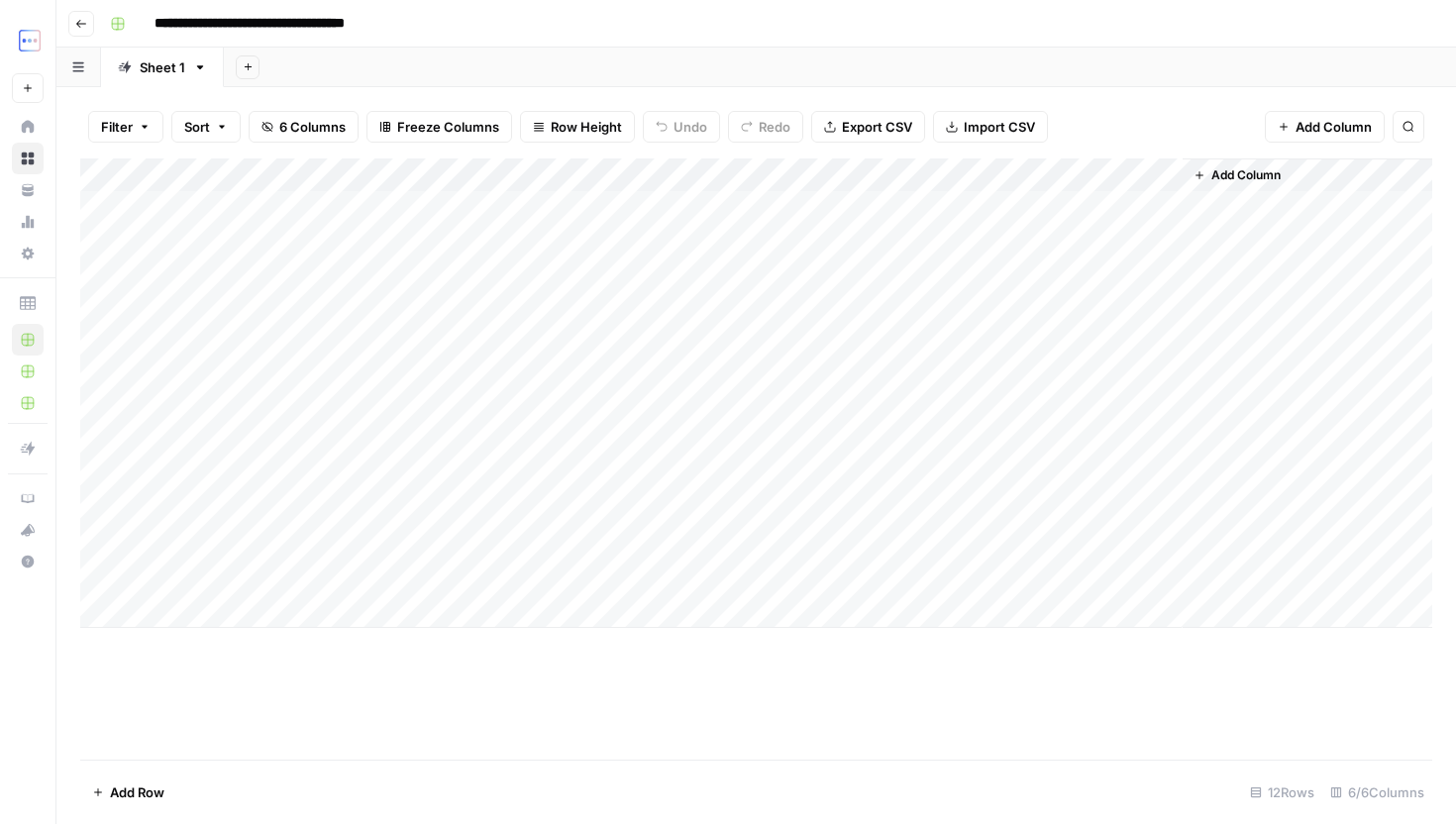 click on "Add Column" at bounding box center [756, 393] 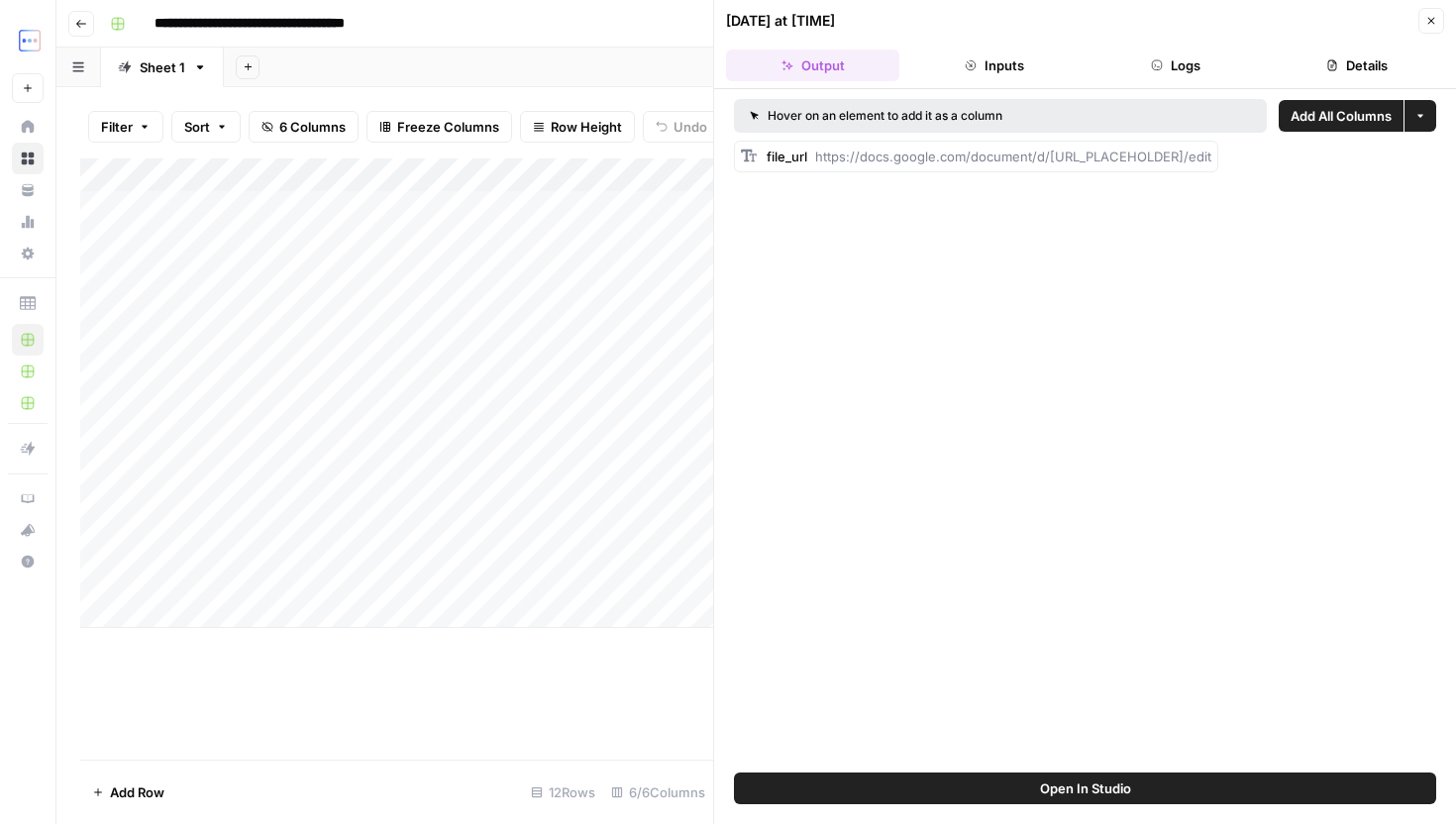 click on "Details" at bounding box center (1357, 65) 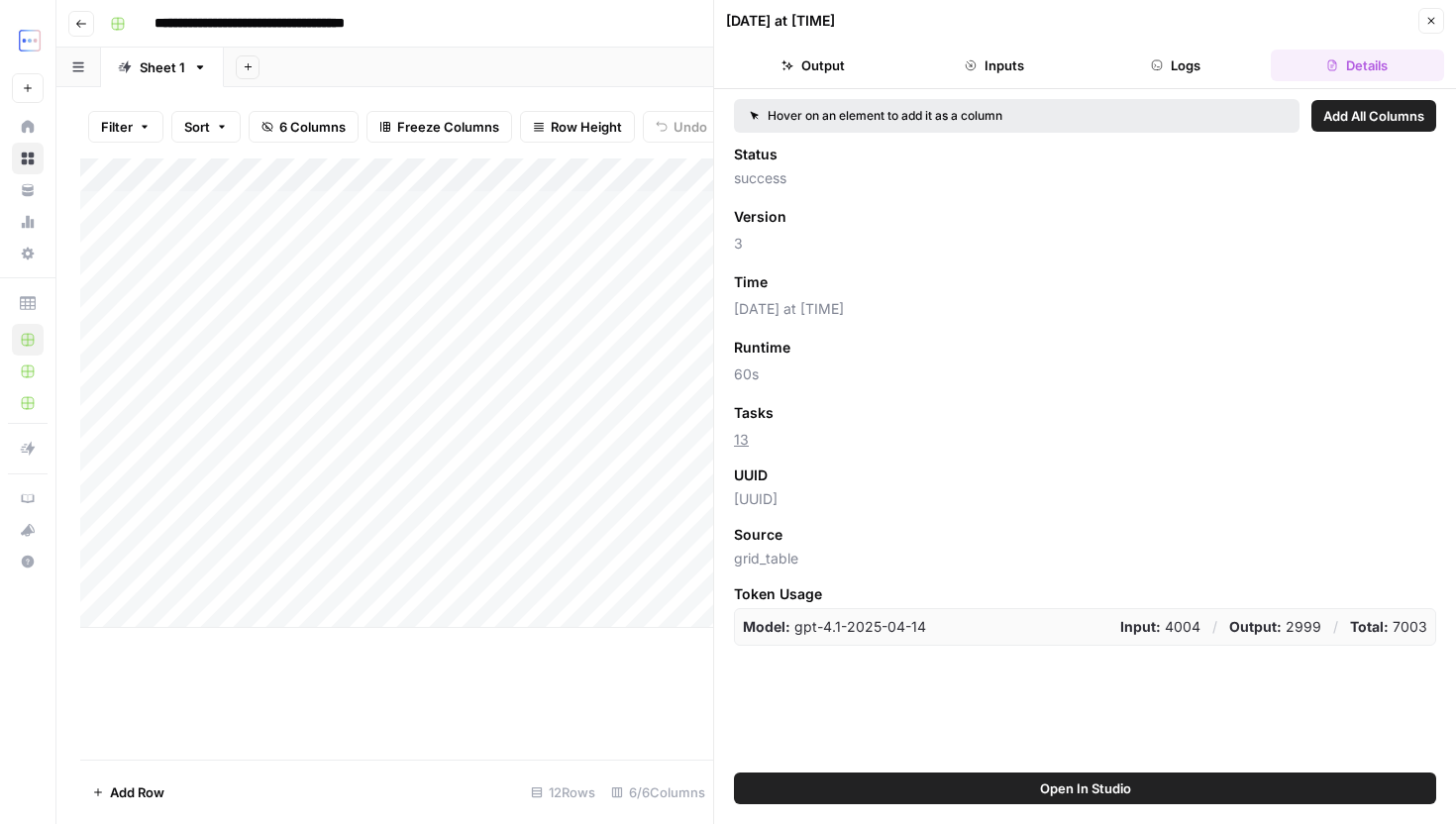 click 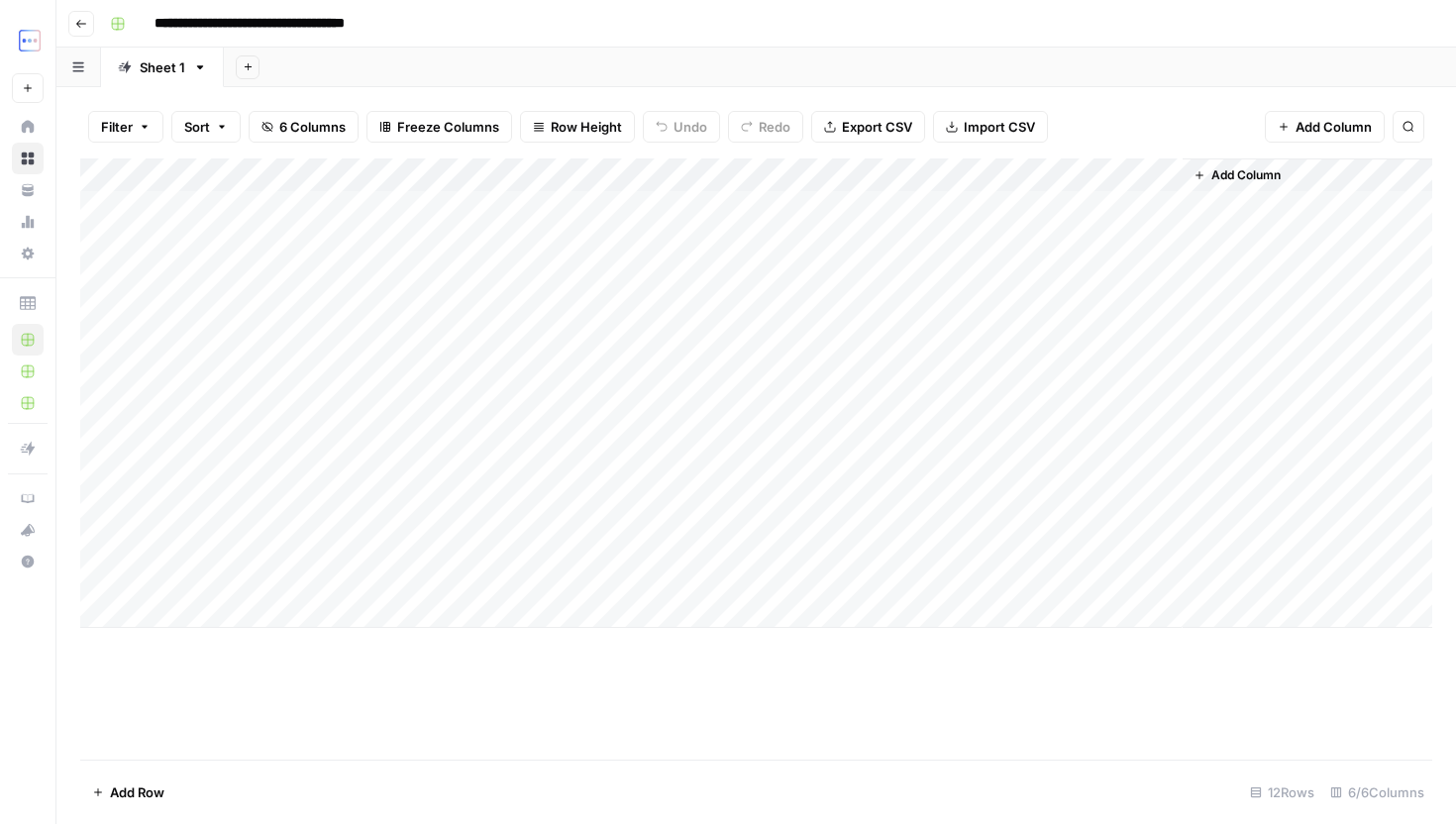 click on "Add Column" at bounding box center (756, 393) 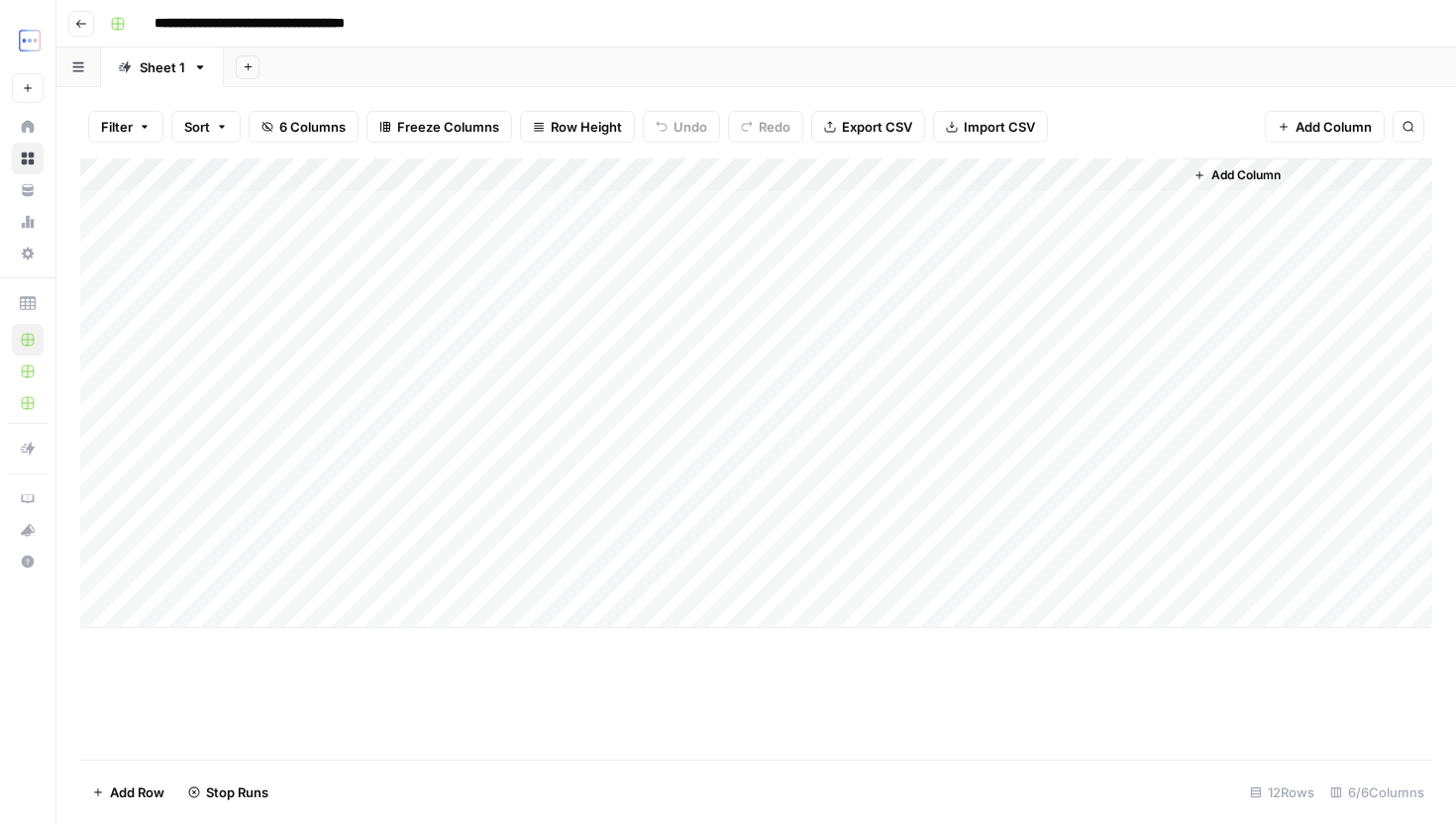 click on "Add Column" at bounding box center (756, 393) 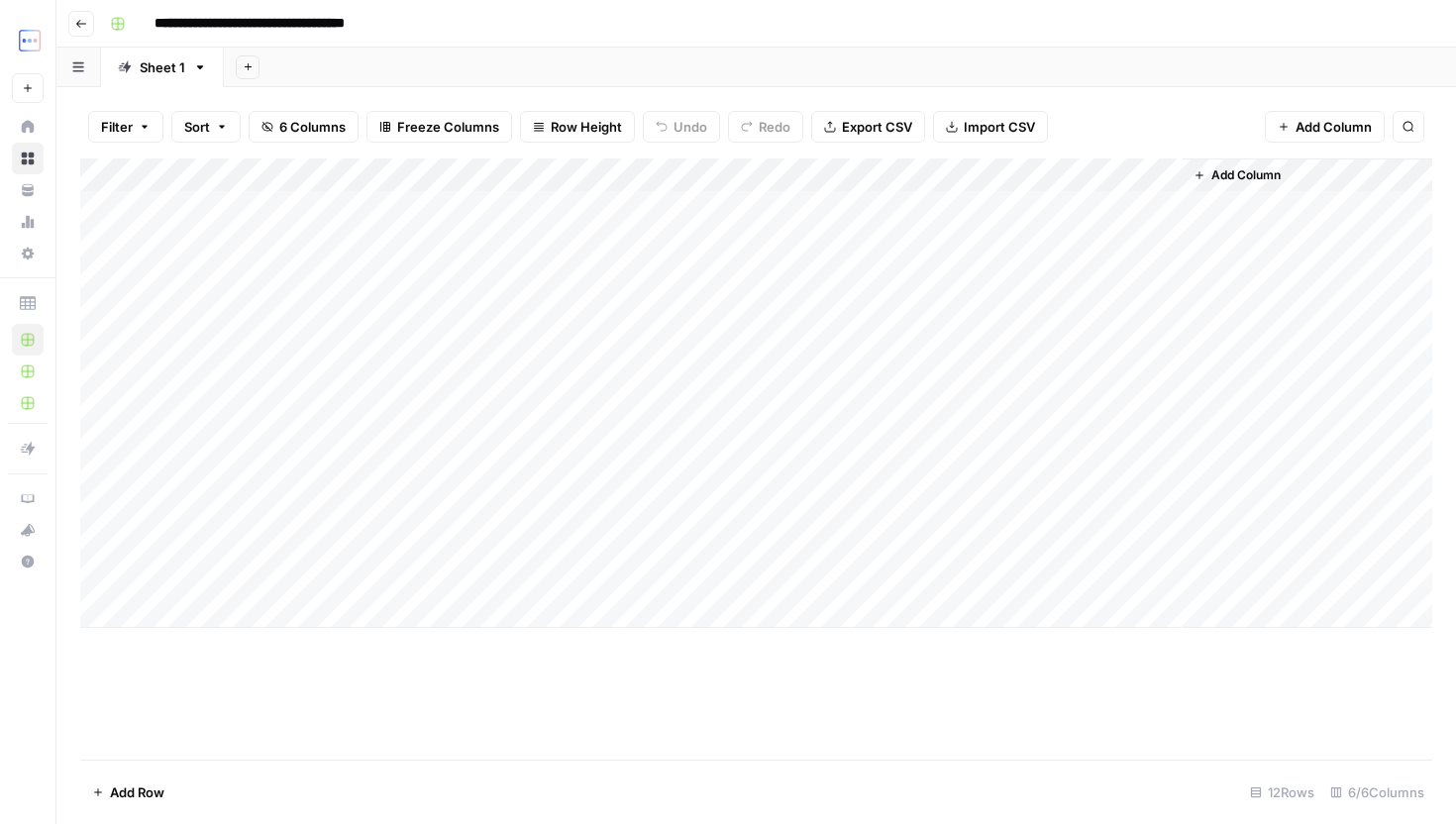 click on "Add Column" at bounding box center [756, 393] 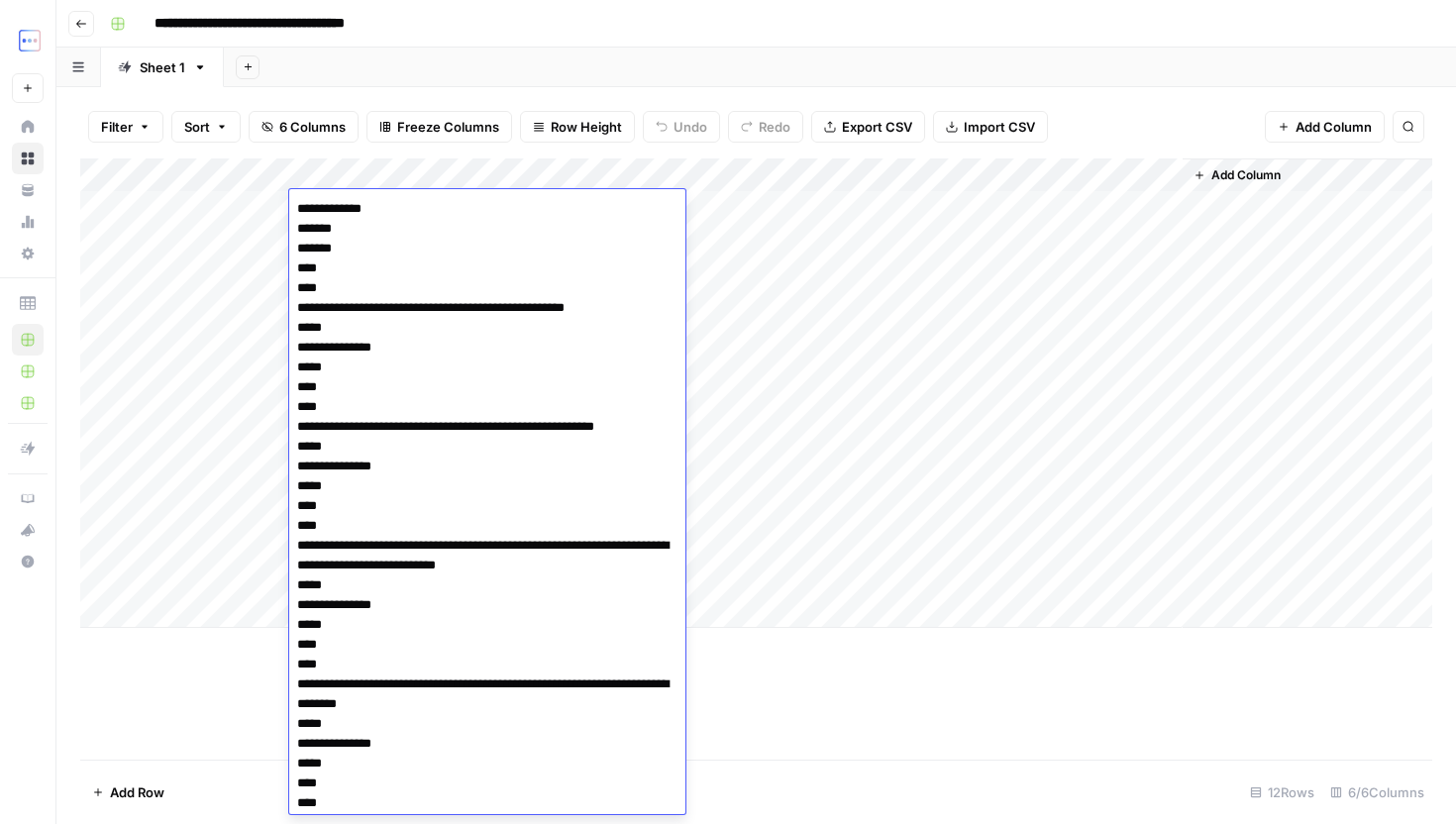 scroll, scrollTop: 2598, scrollLeft: 0, axis: vertical 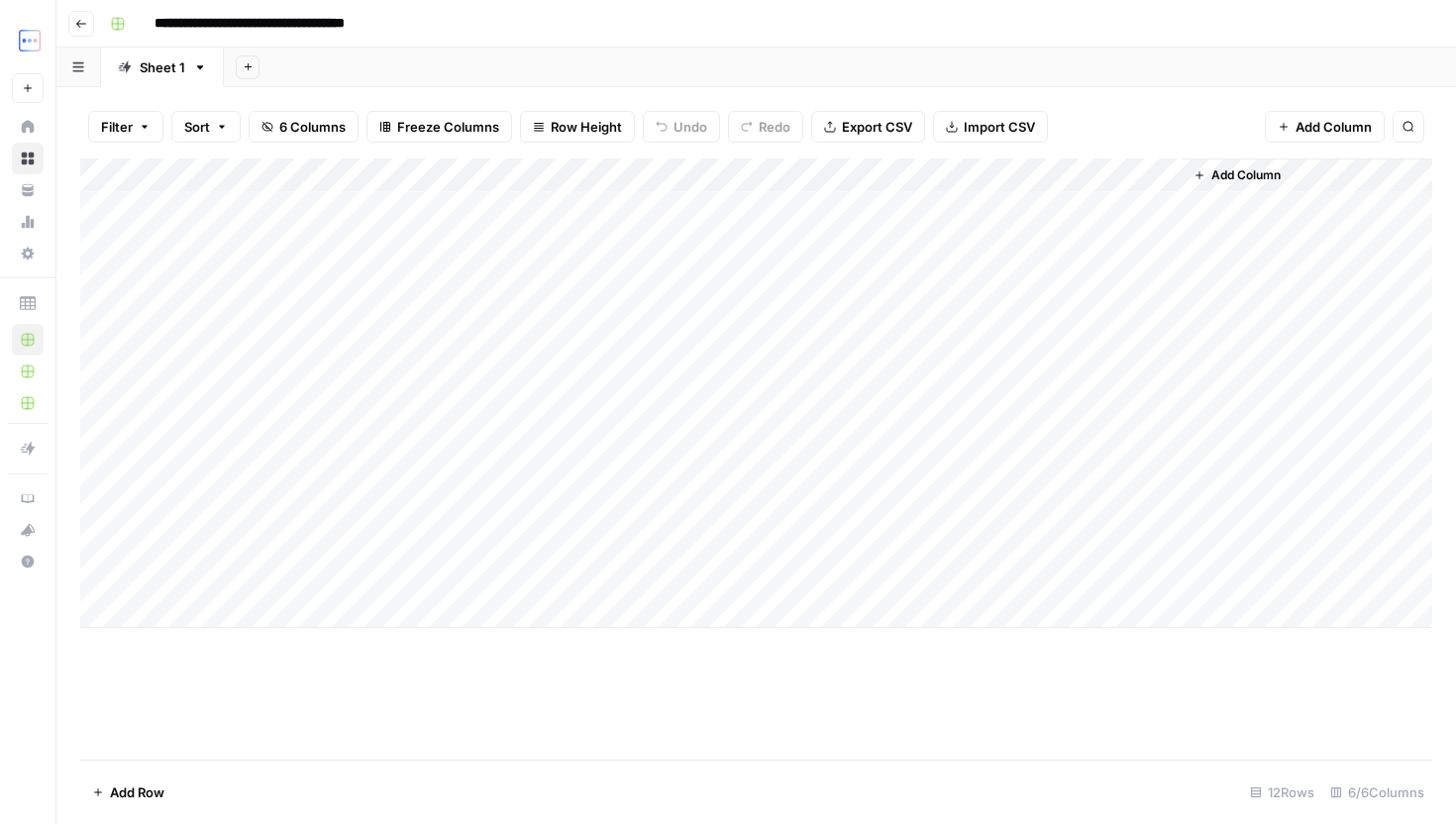 click on "Add Column" at bounding box center [756, 459] 